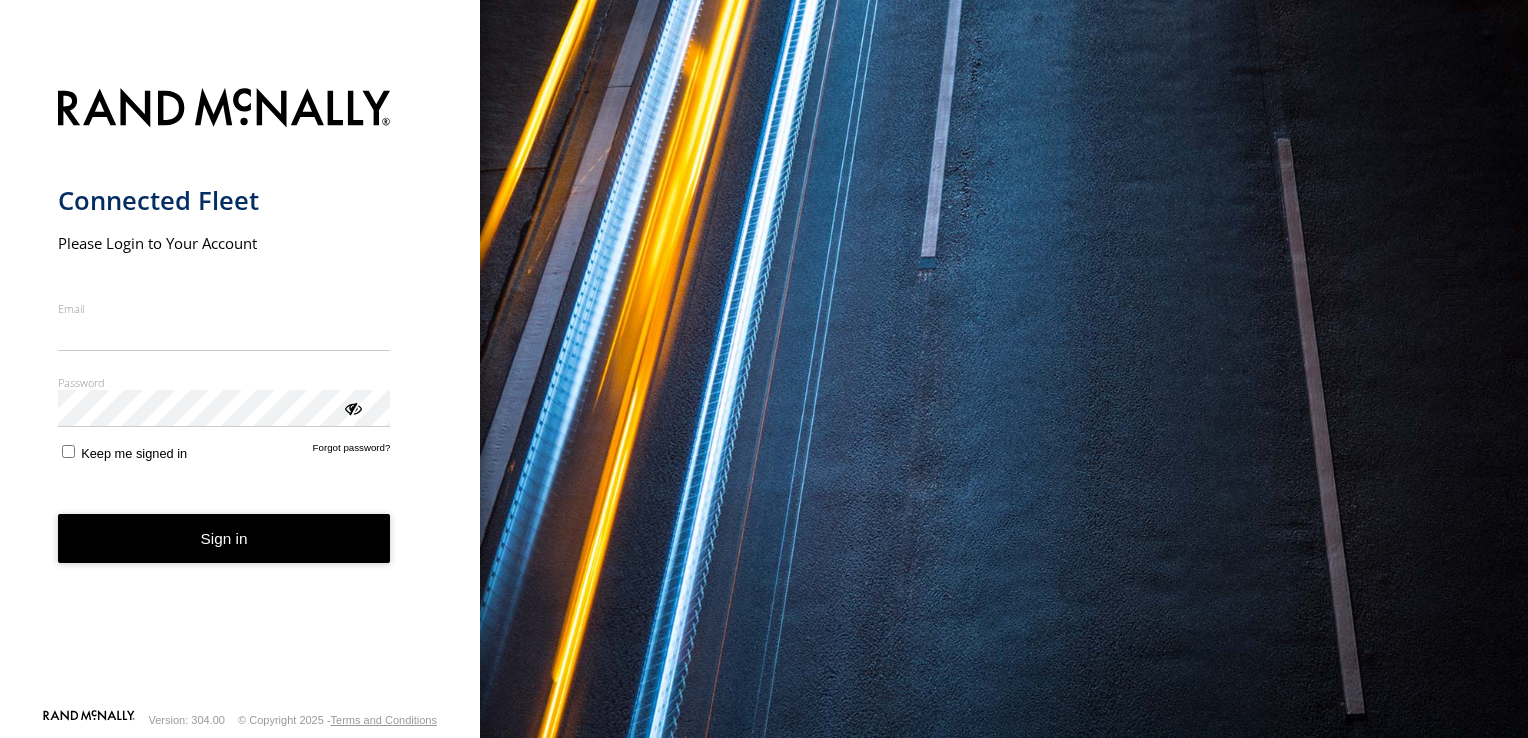 scroll, scrollTop: 0, scrollLeft: 0, axis: both 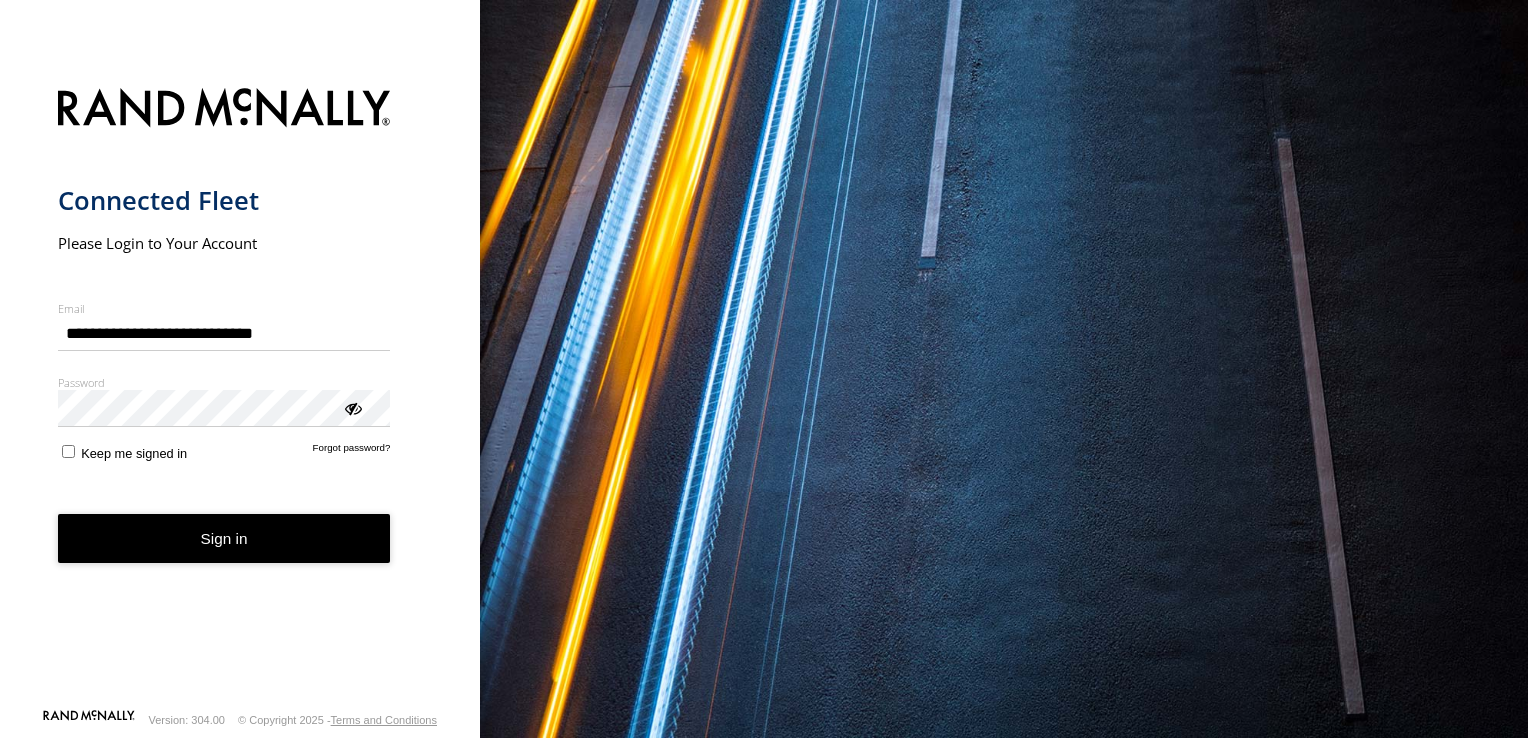 click on "**********" at bounding box center (240, 392) 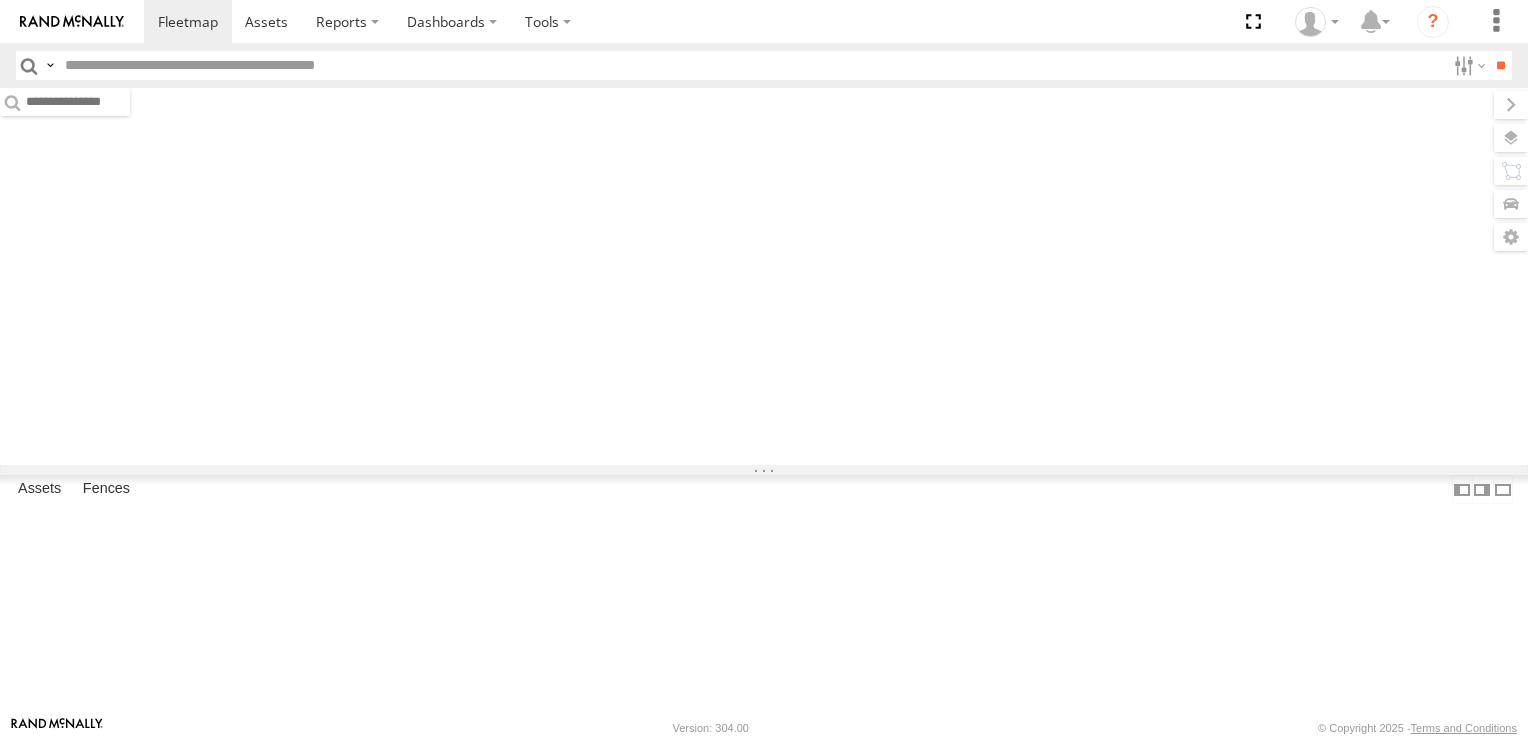 scroll, scrollTop: 0, scrollLeft: 0, axis: both 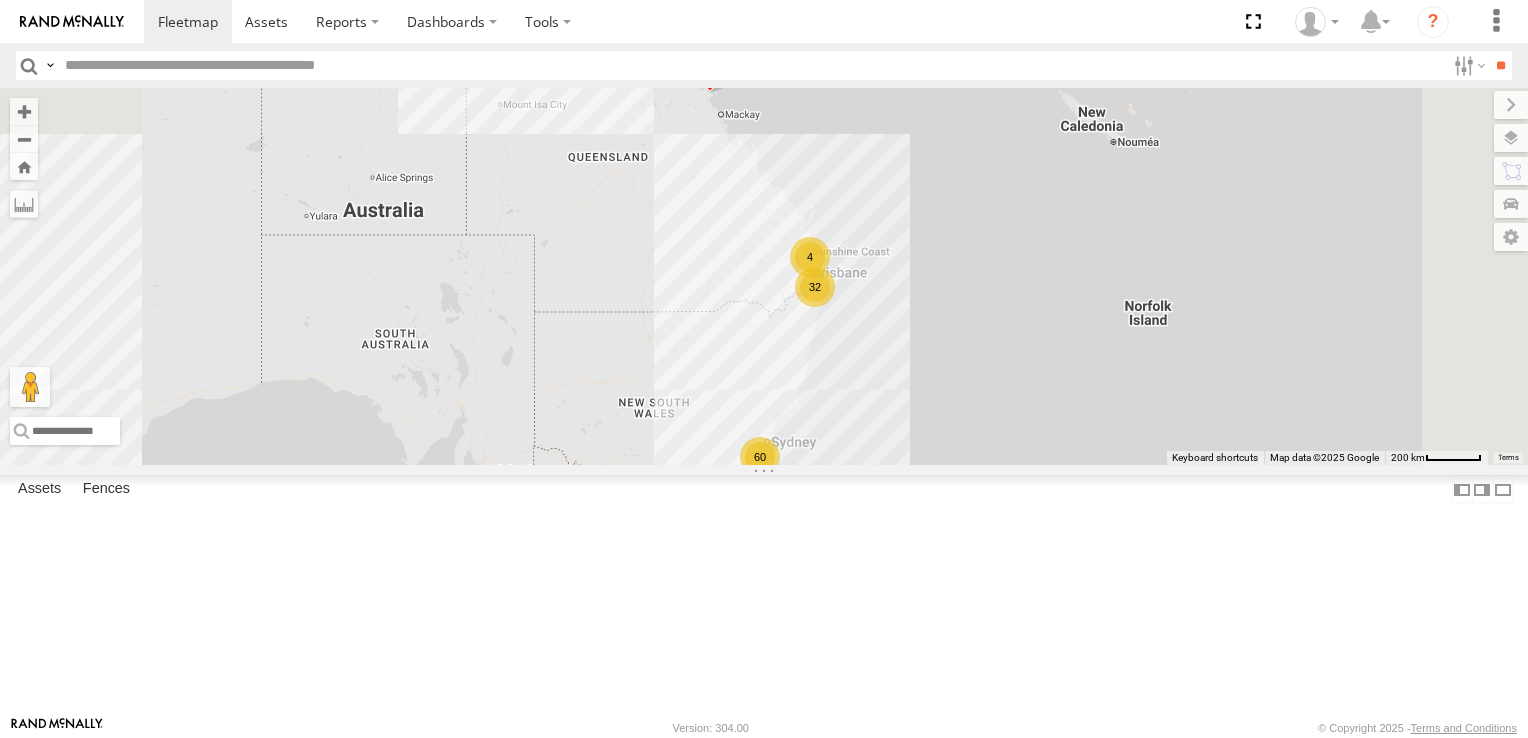 click at bounding box center [751, 65] 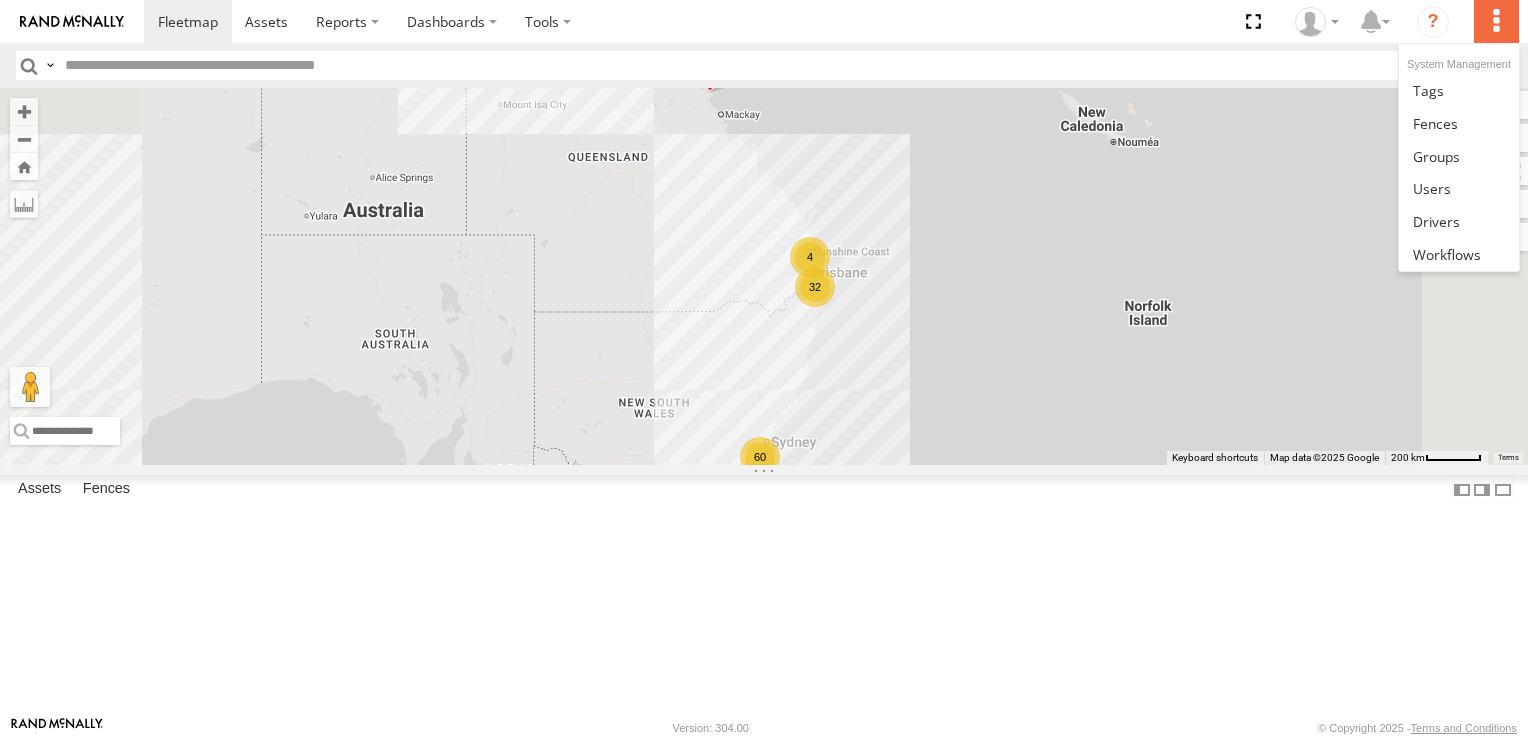 click at bounding box center (1496, 21) 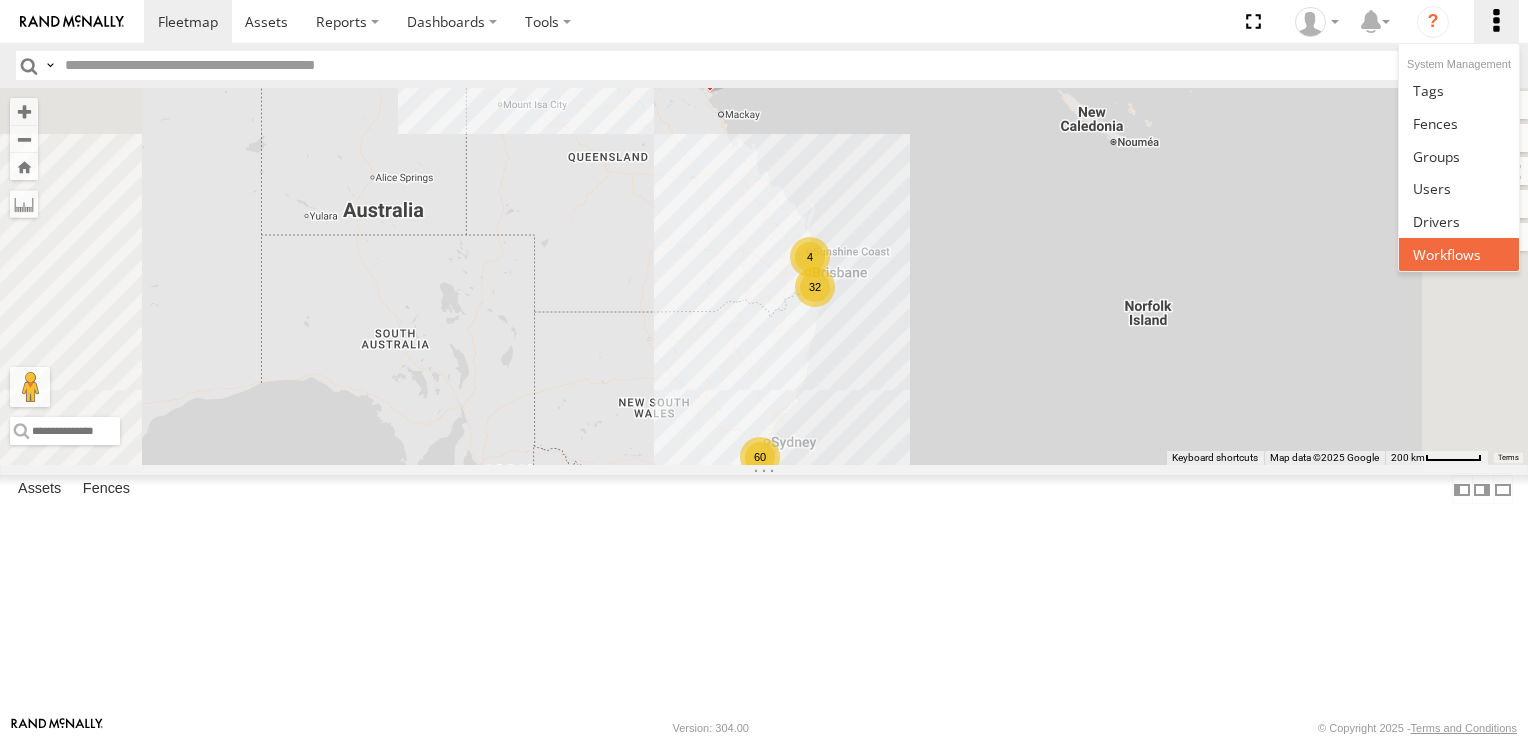 click at bounding box center (1447, 254) 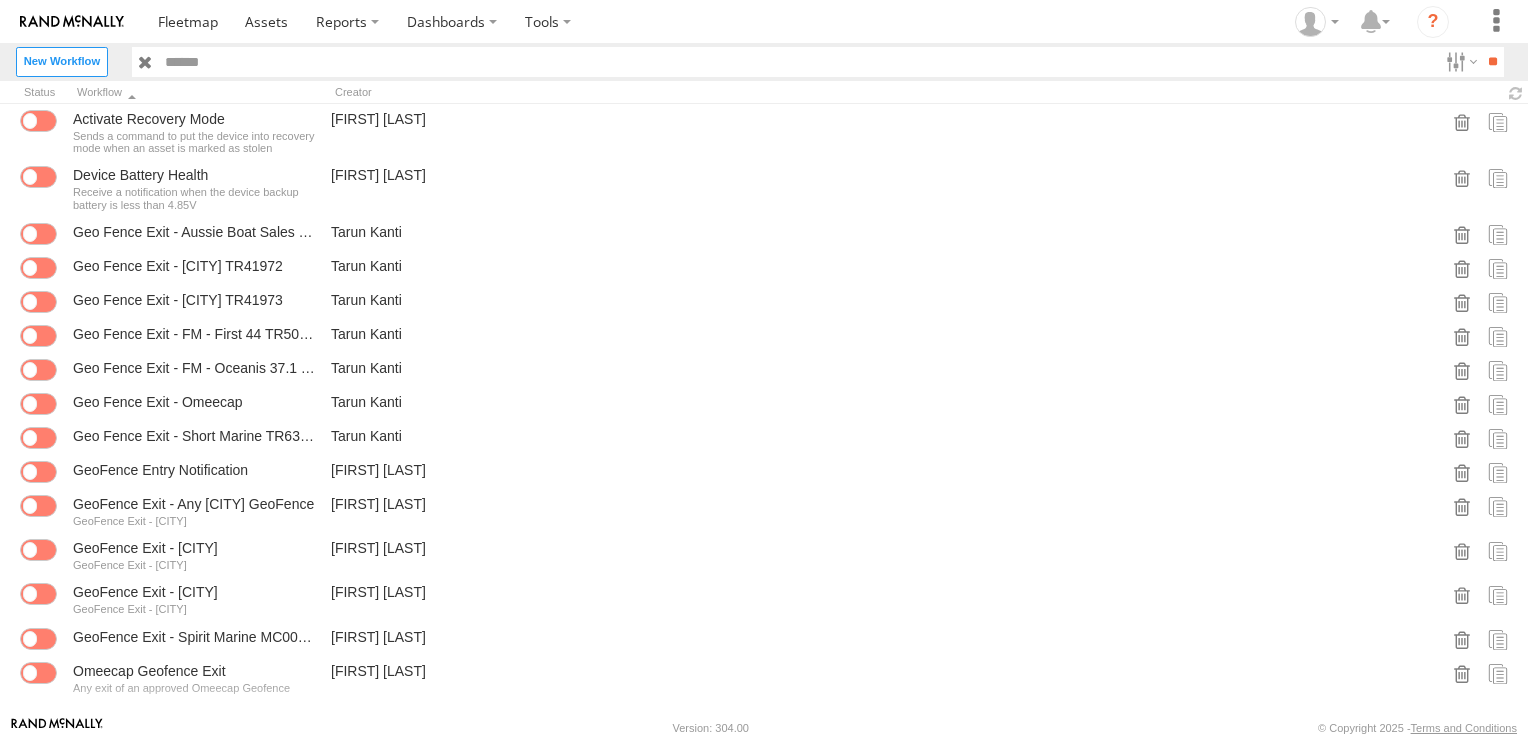 scroll, scrollTop: 0, scrollLeft: 0, axis: both 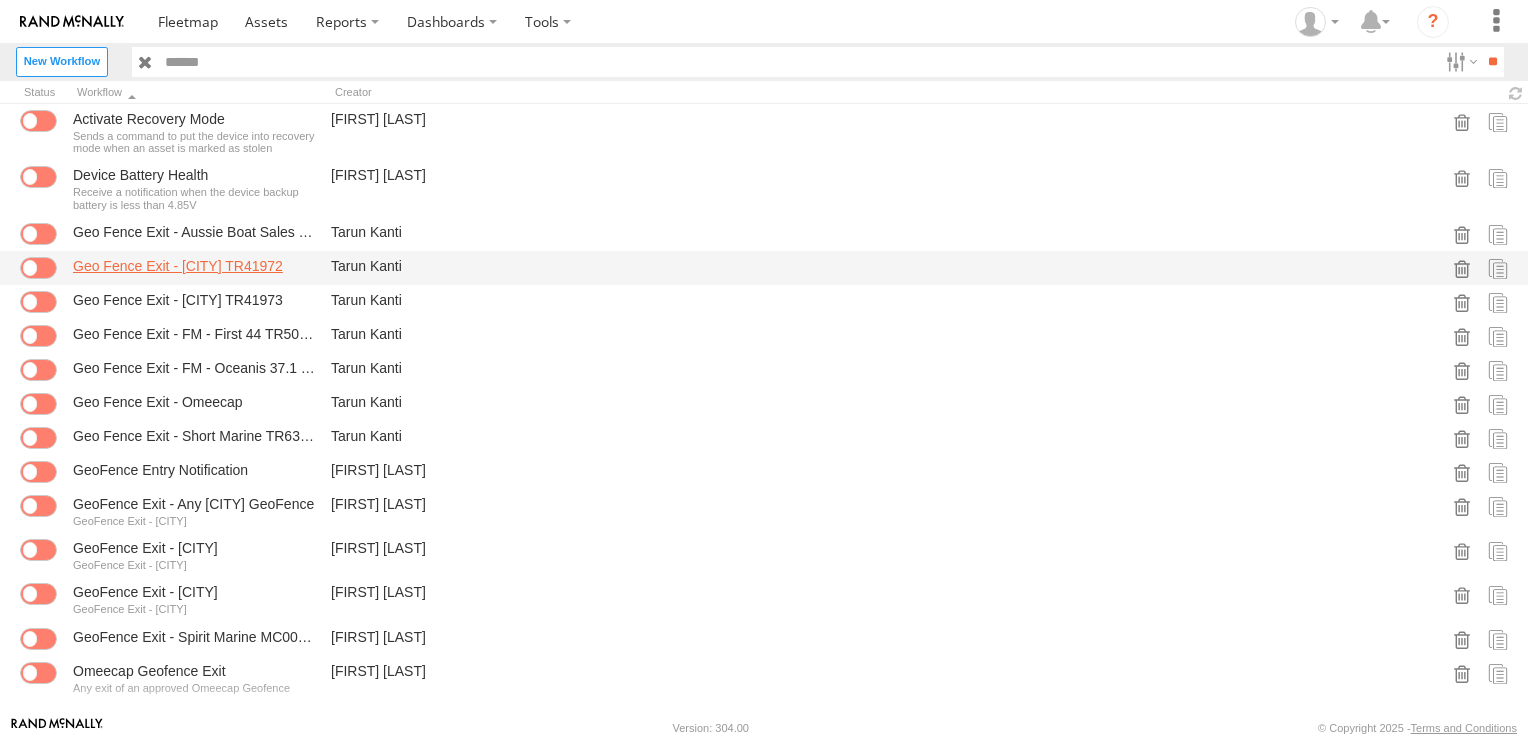 click on "Geo Fence Exit - Balmain TR41972" at bounding box center (194, 266) 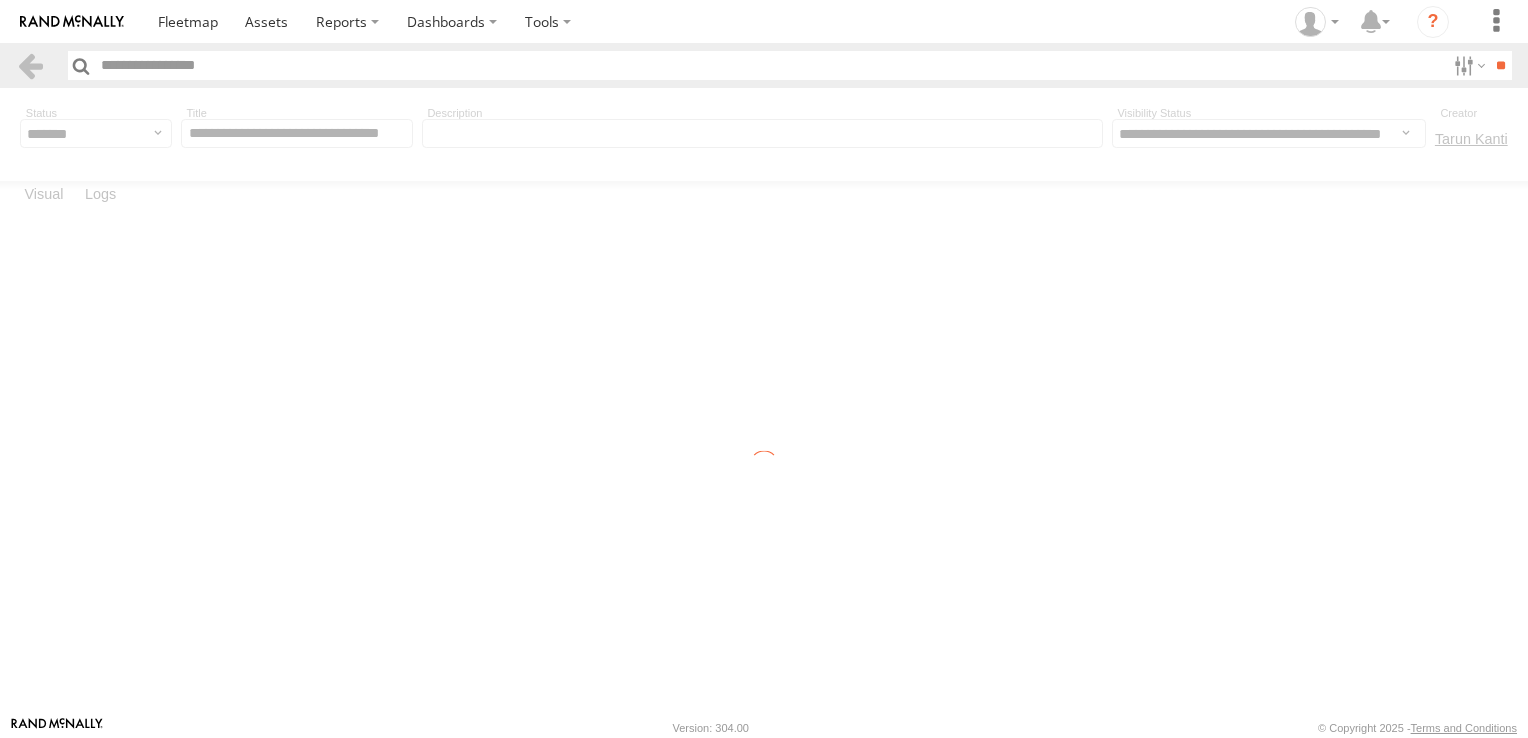 scroll, scrollTop: 0, scrollLeft: 0, axis: both 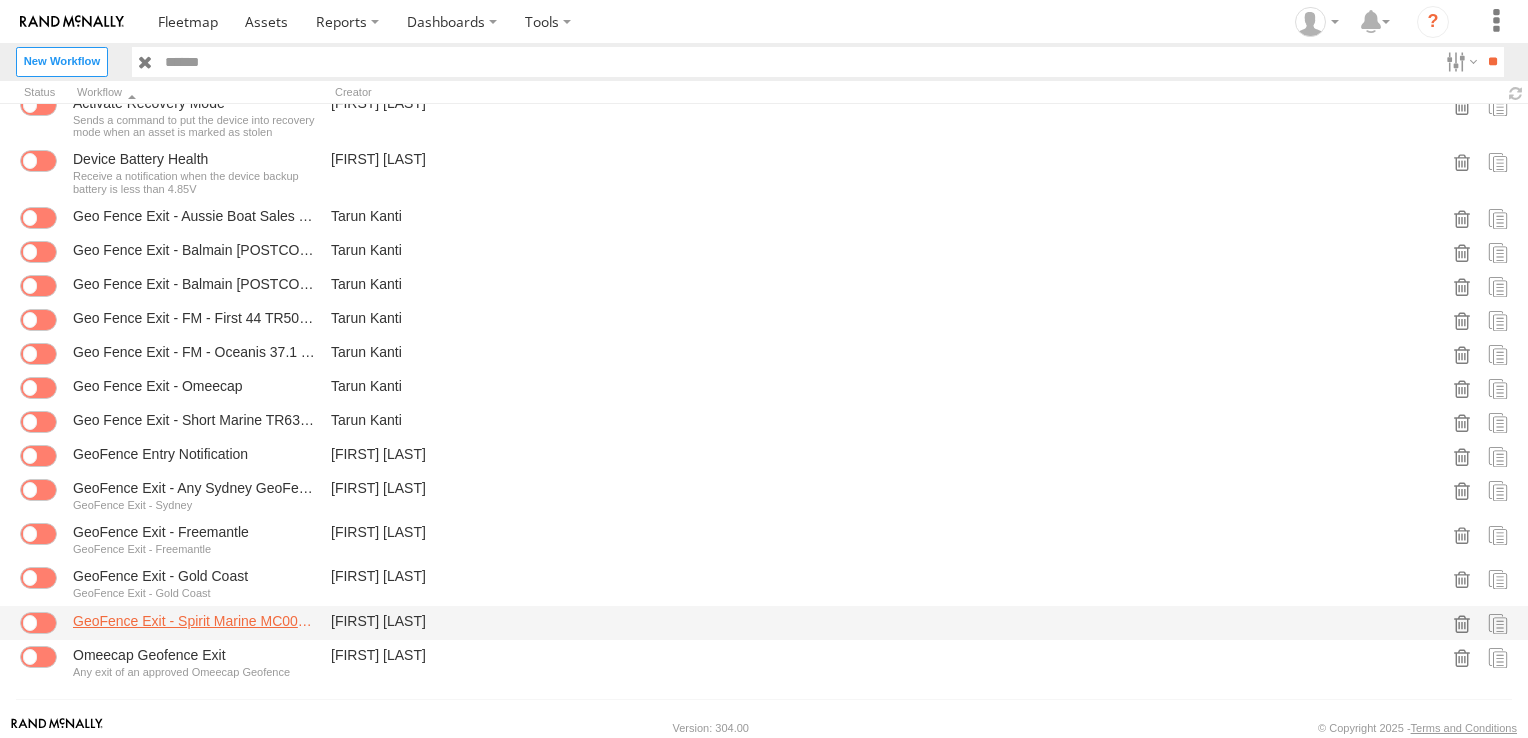 click on "GeoFence Exit - Spirit Marine MC00166-1" at bounding box center [194, 621] 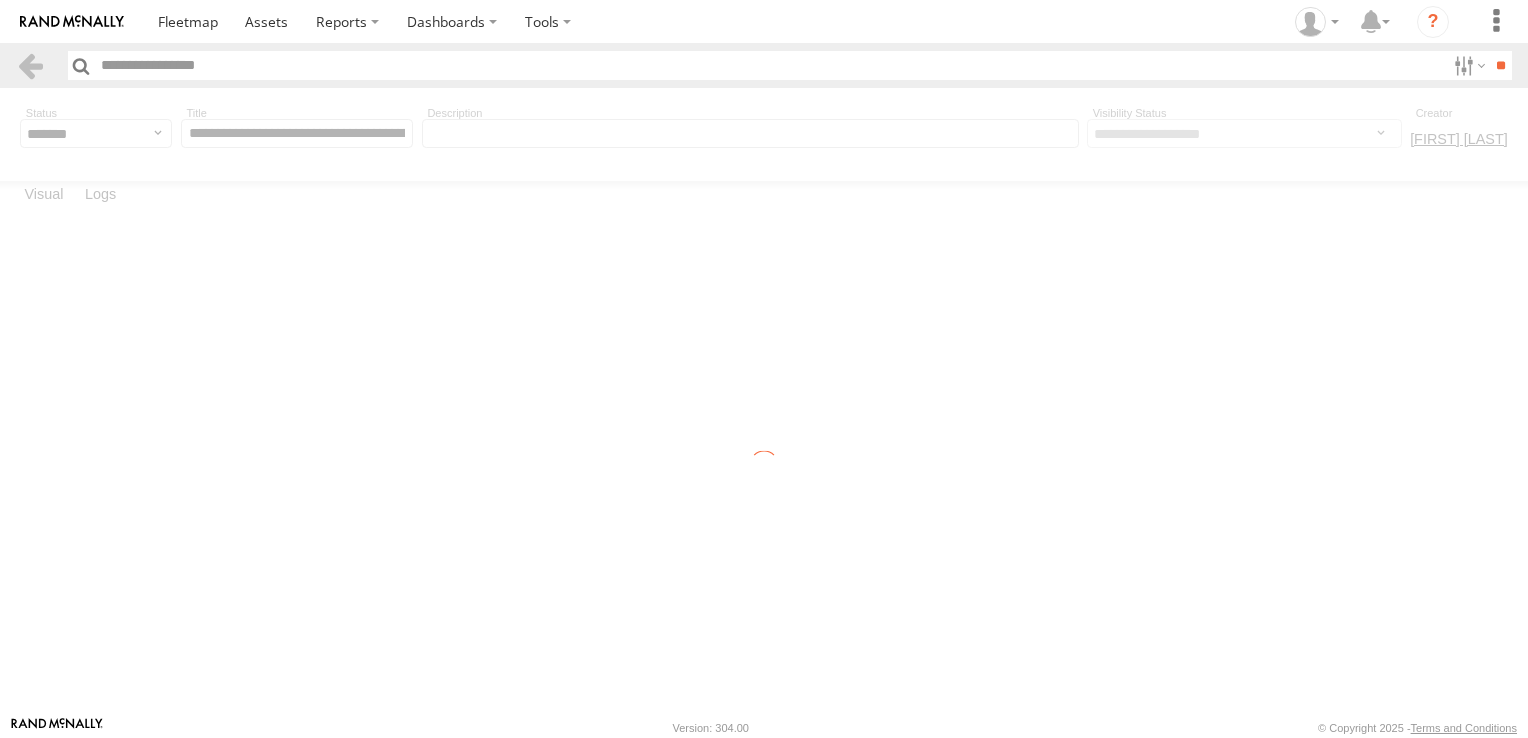 scroll, scrollTop: 0, scrollLeft: 0, axis: both 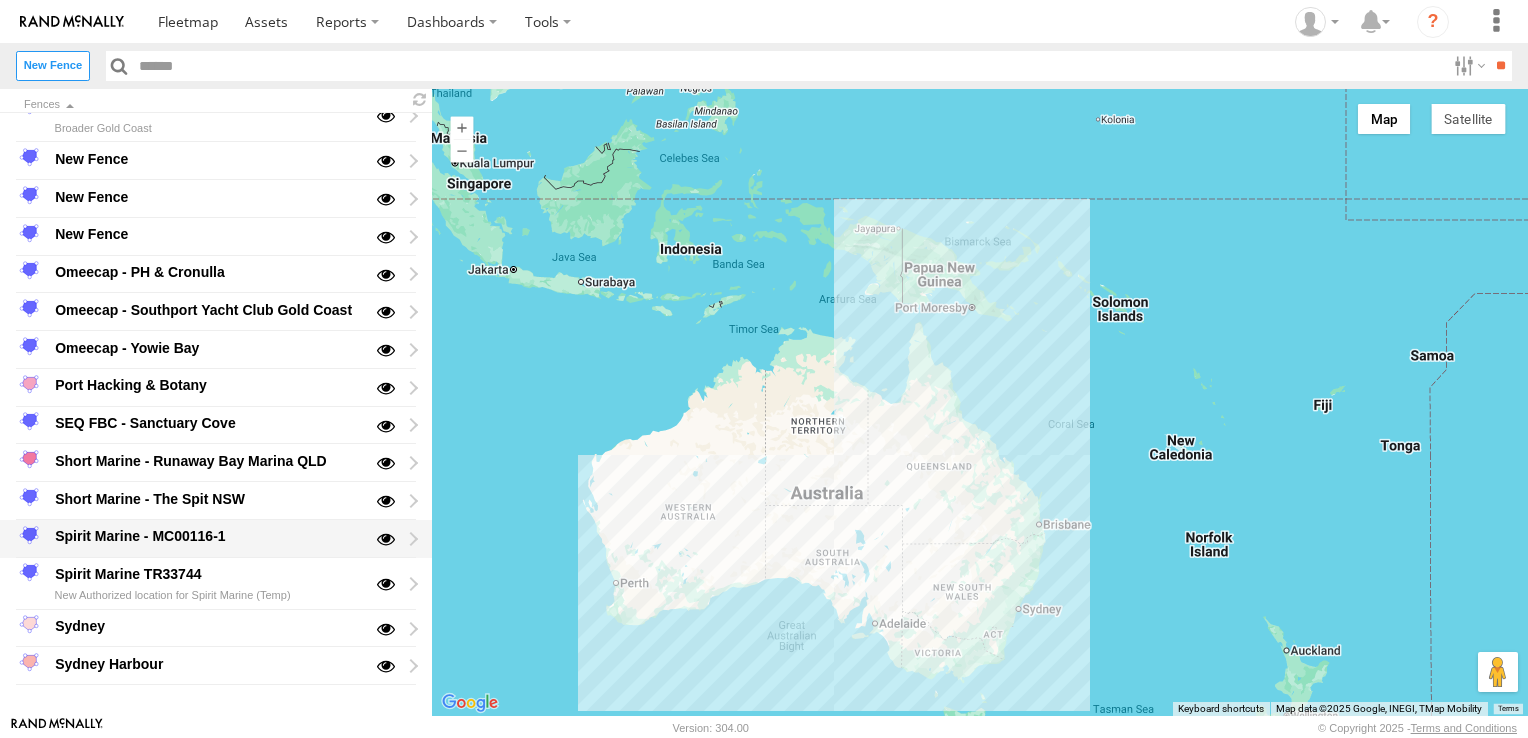 click on "Spirit Marine - MC00116-1" at bounding box center (207, 537) 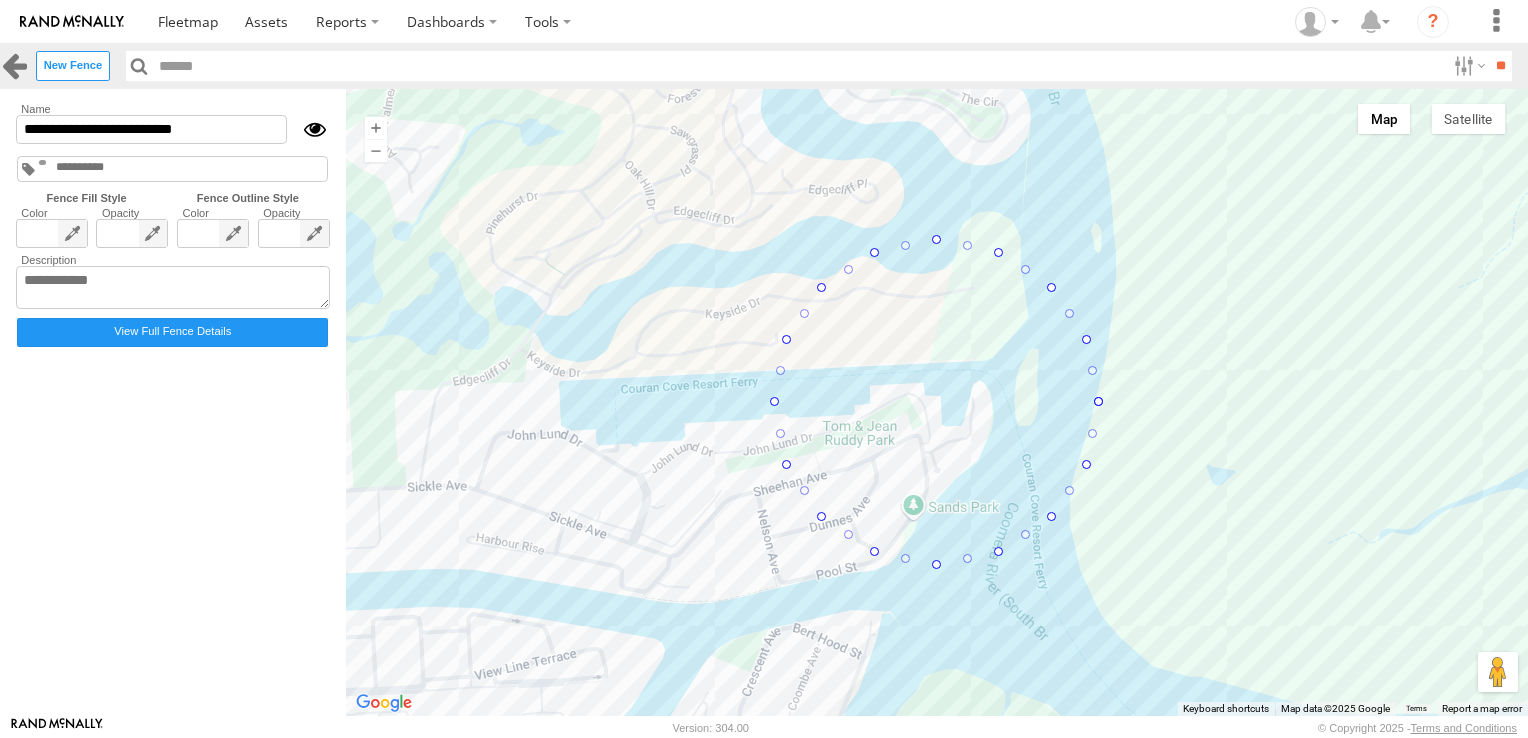 click at bounding box center (14, 65) 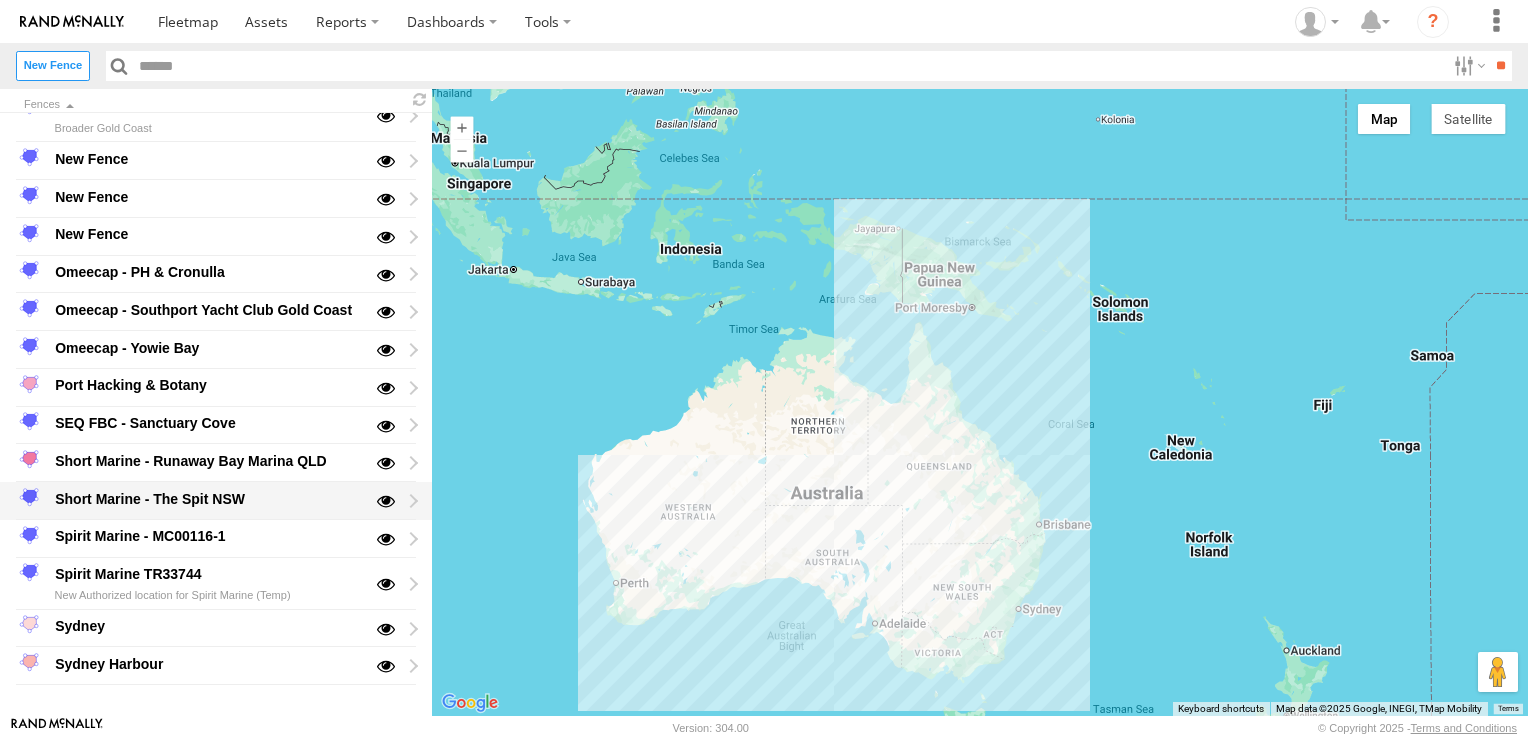click on "Short Marine - The Spit NSW" at bounding box center (207, 499) 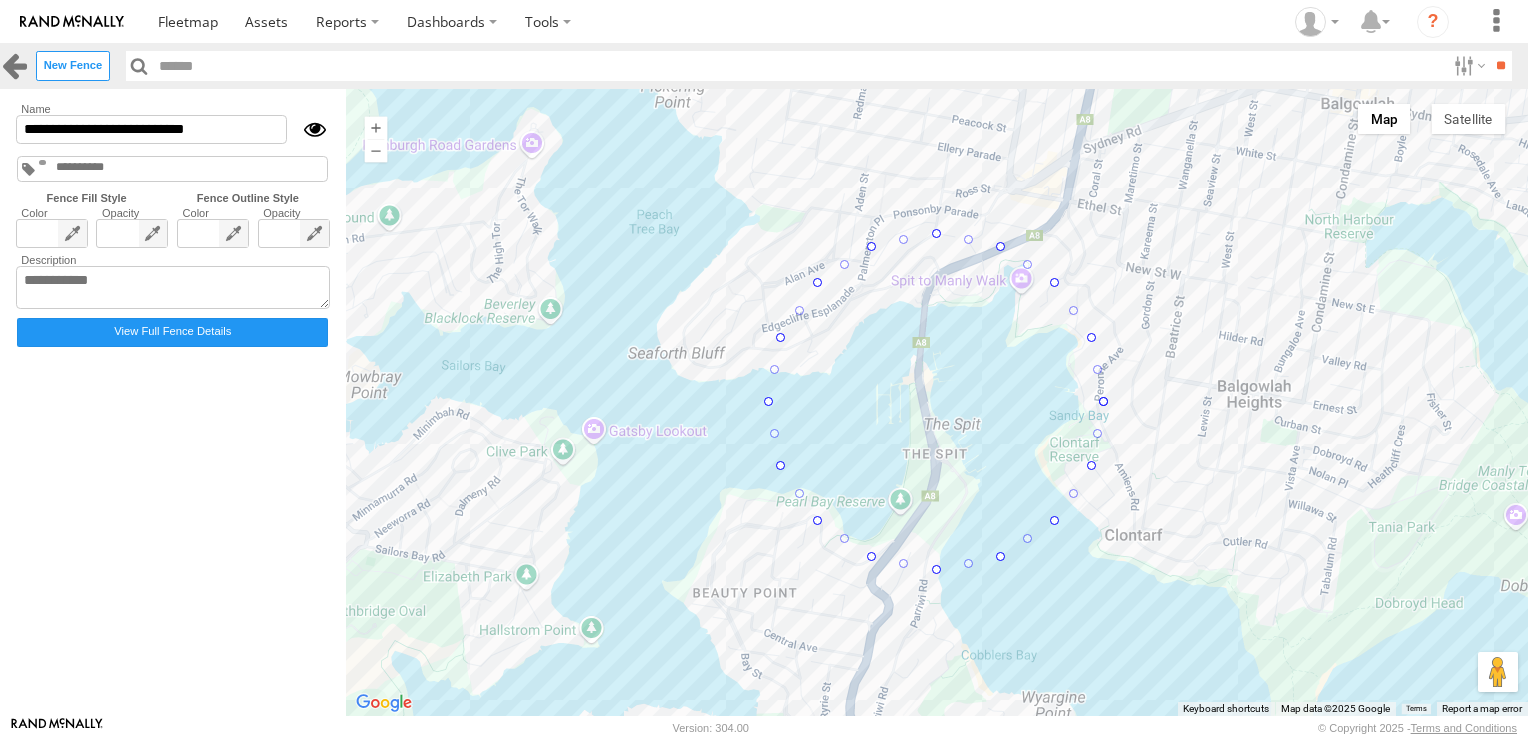 click at bounding box center [14, 65] 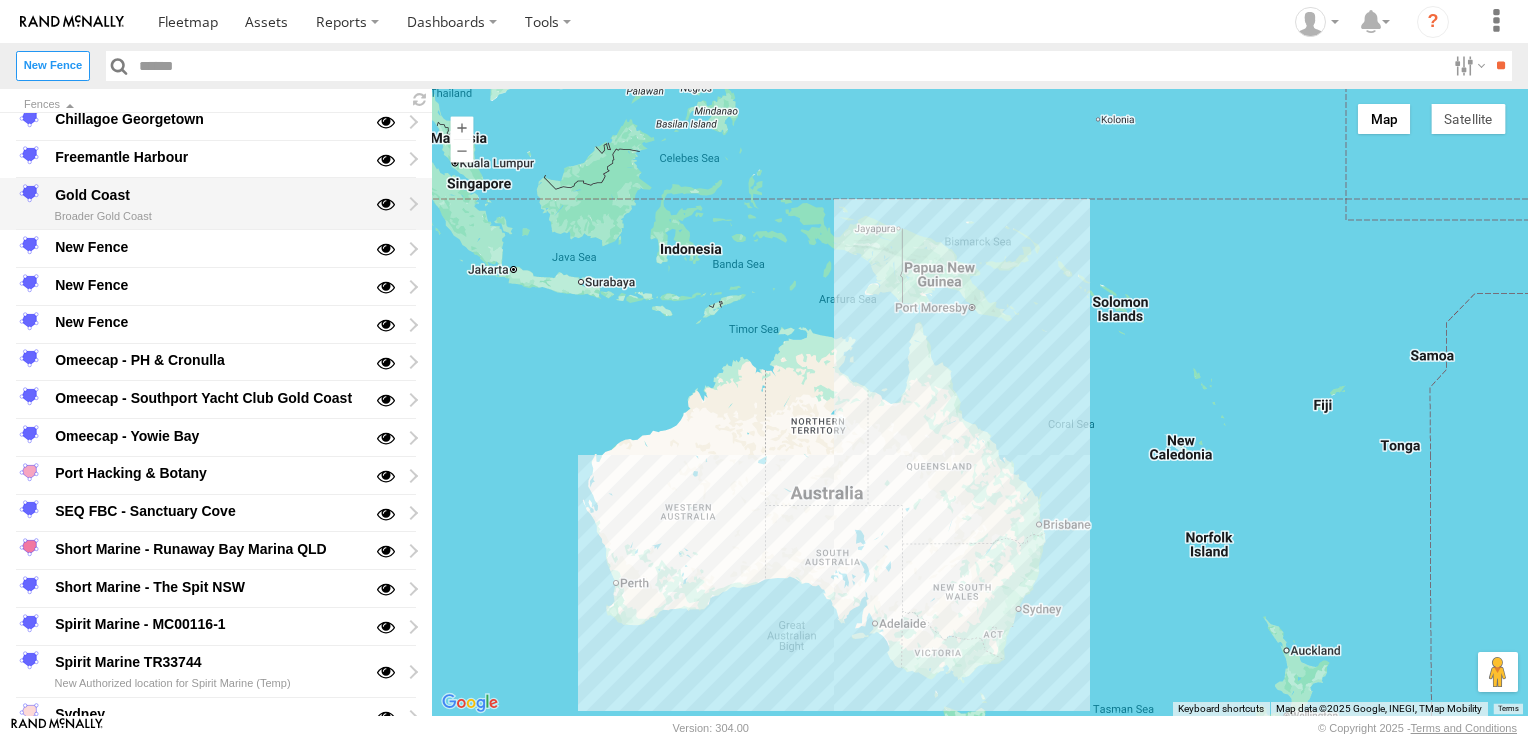 scroll, scrollTop: 0, scrollLeft: 0, axis: both 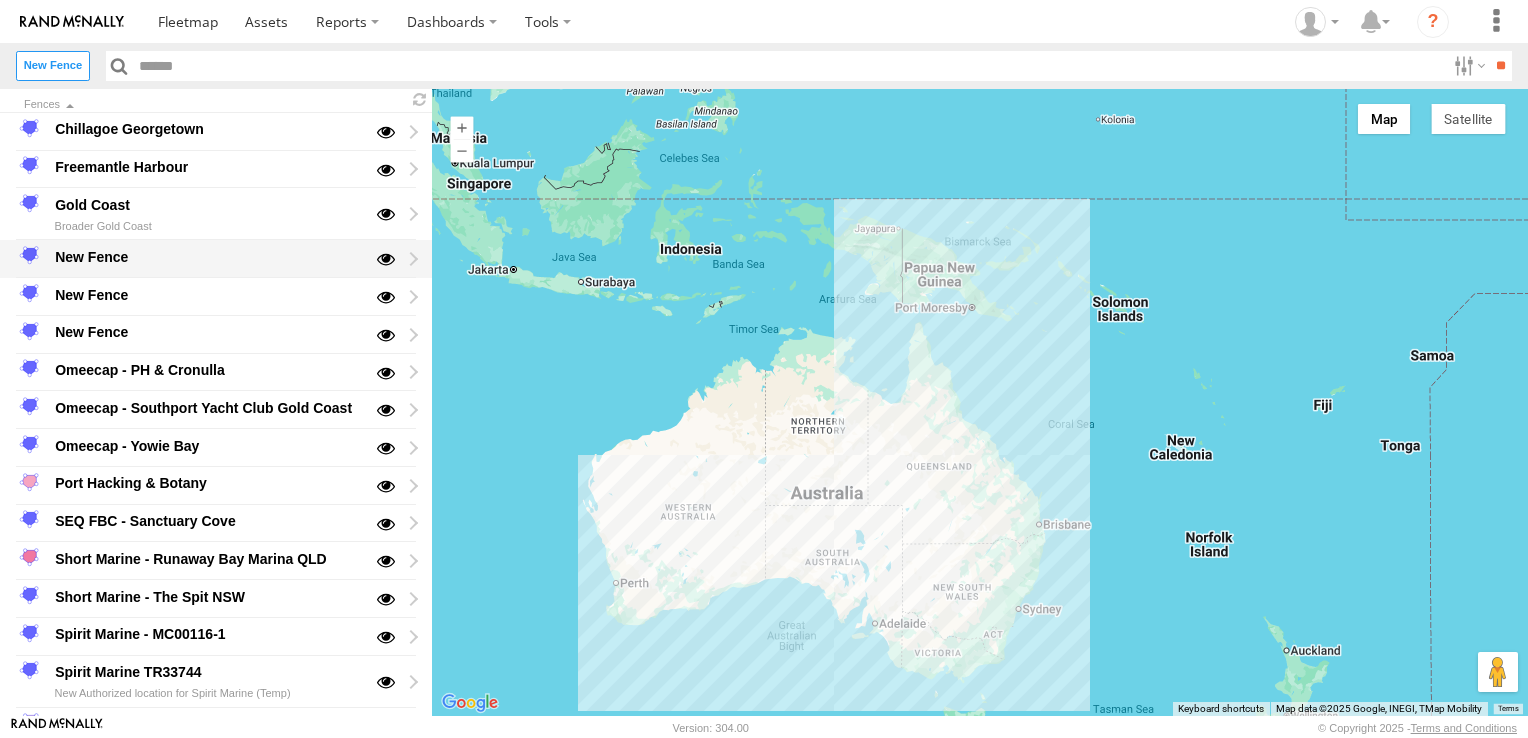 click on "New Fence" at bounding box center [207, 257] 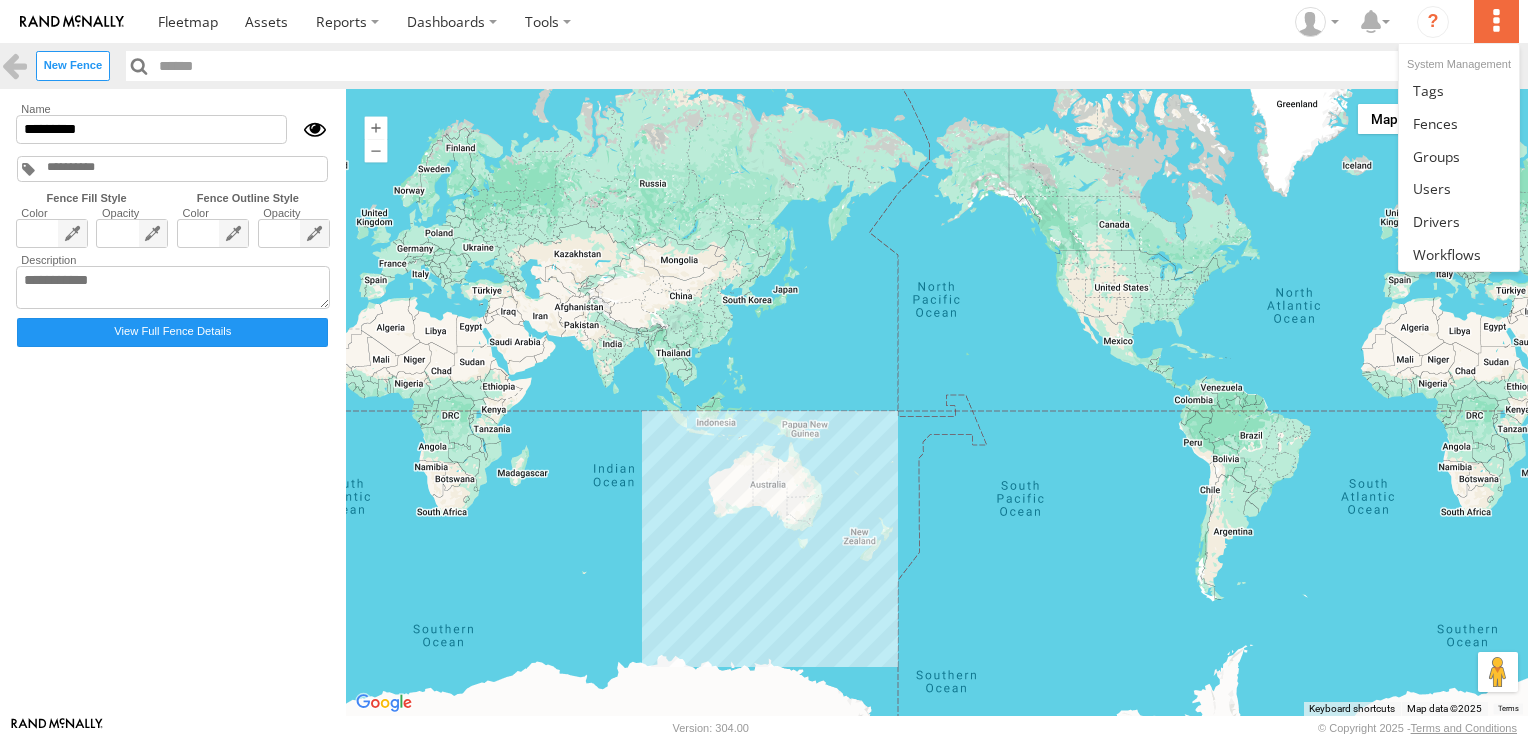 click at bounding box center [1496, 21] 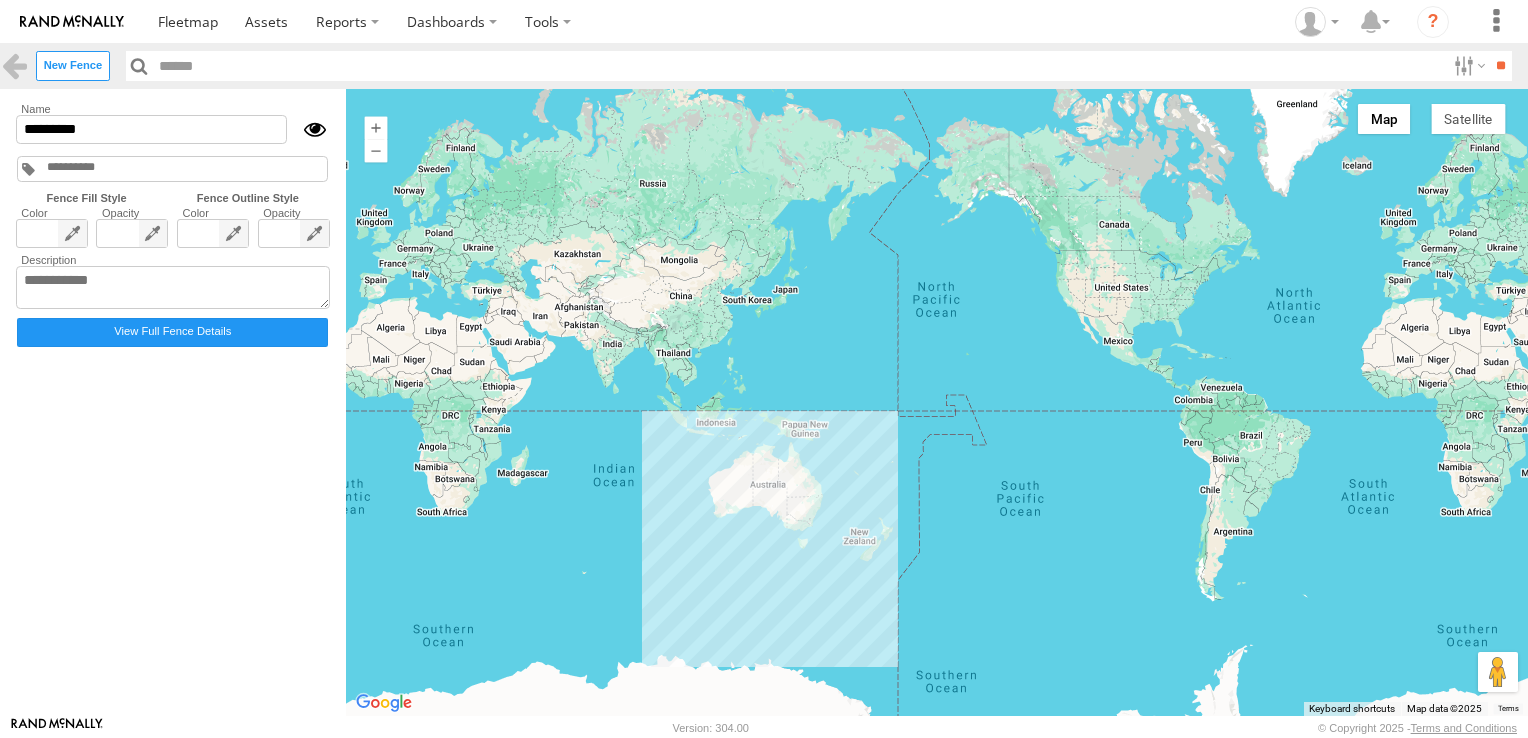 click on "Name
*********
Fence Fill Style
Fence Outline Style
Color" at bounding box center [173, 402] 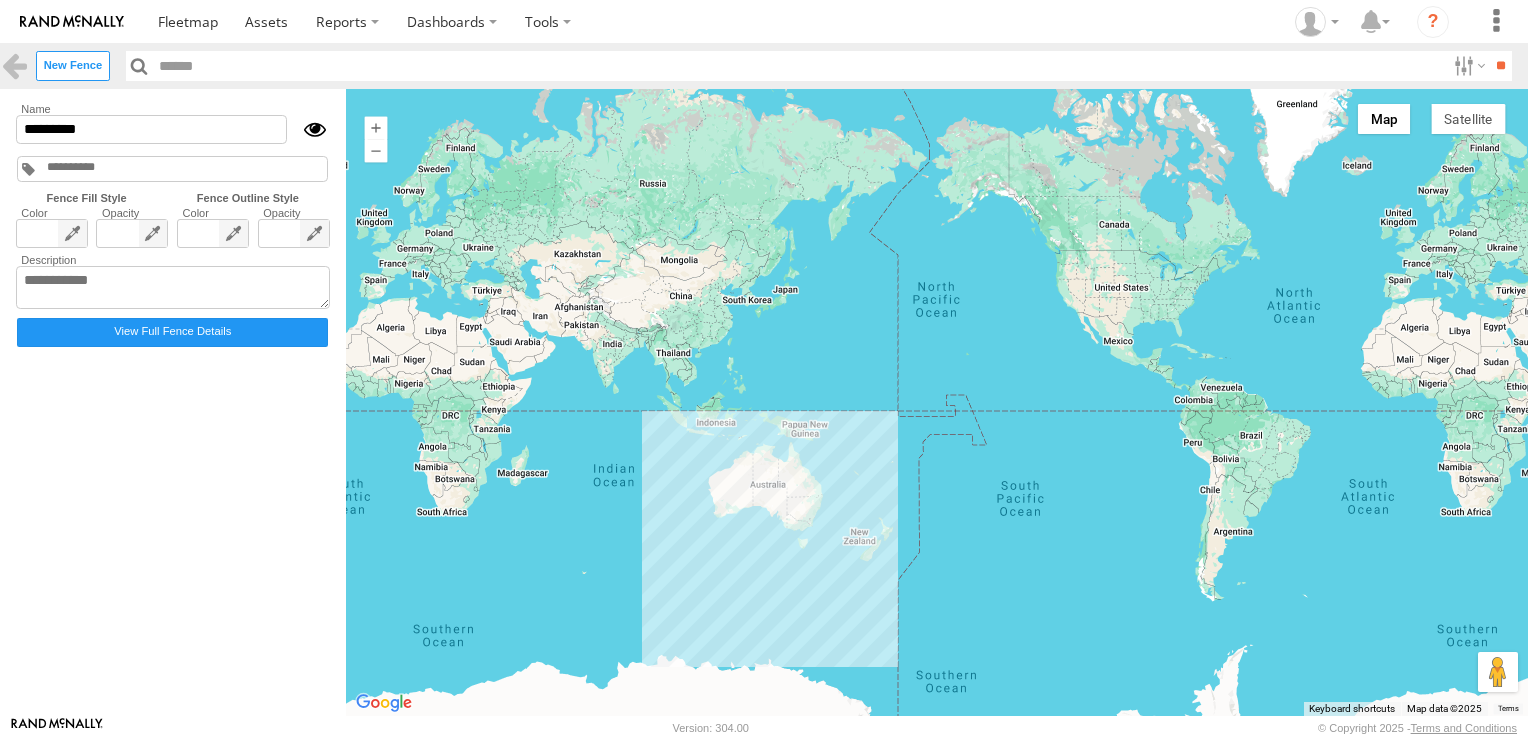 click at bounding box center [14, 65] 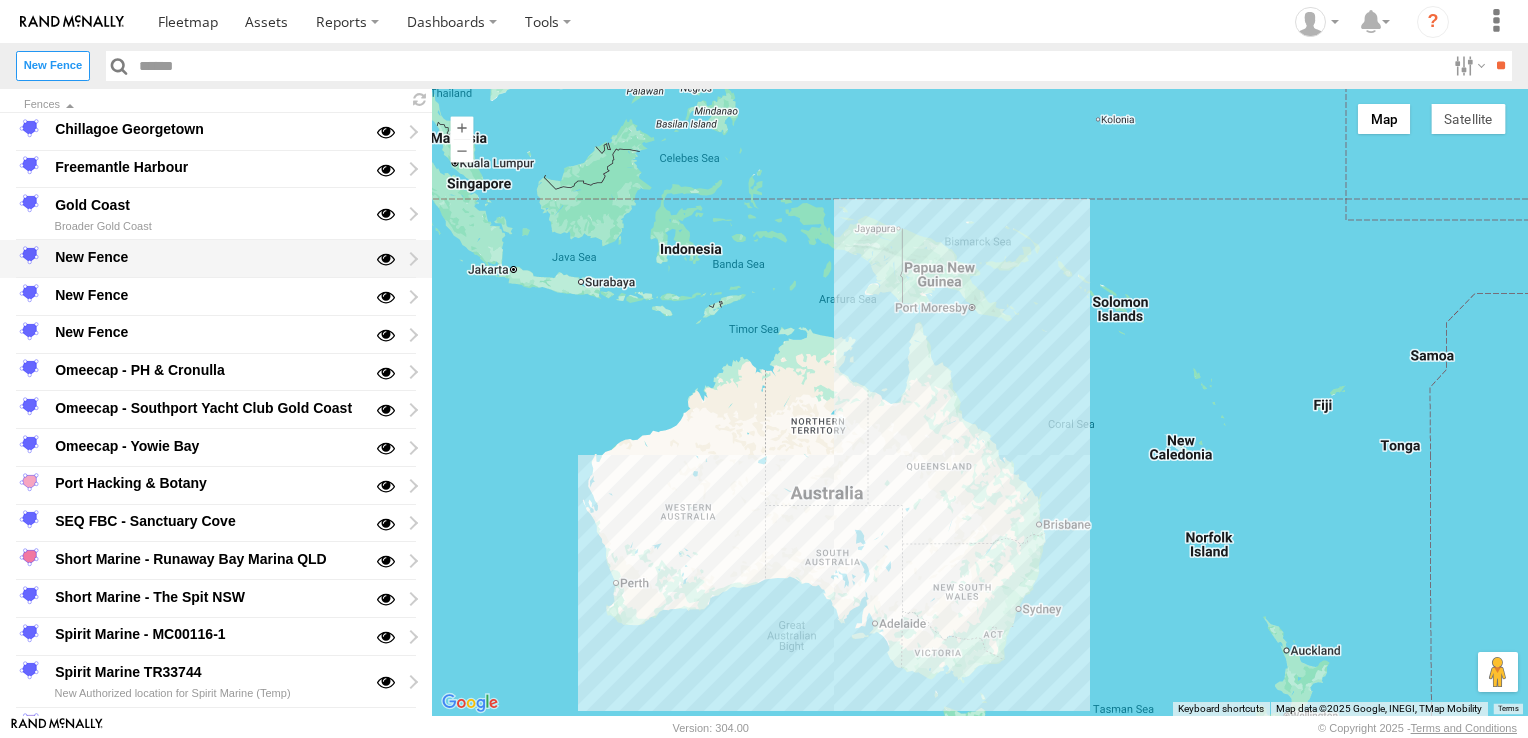 click on "New Fence" at bounding box center (216, 259) 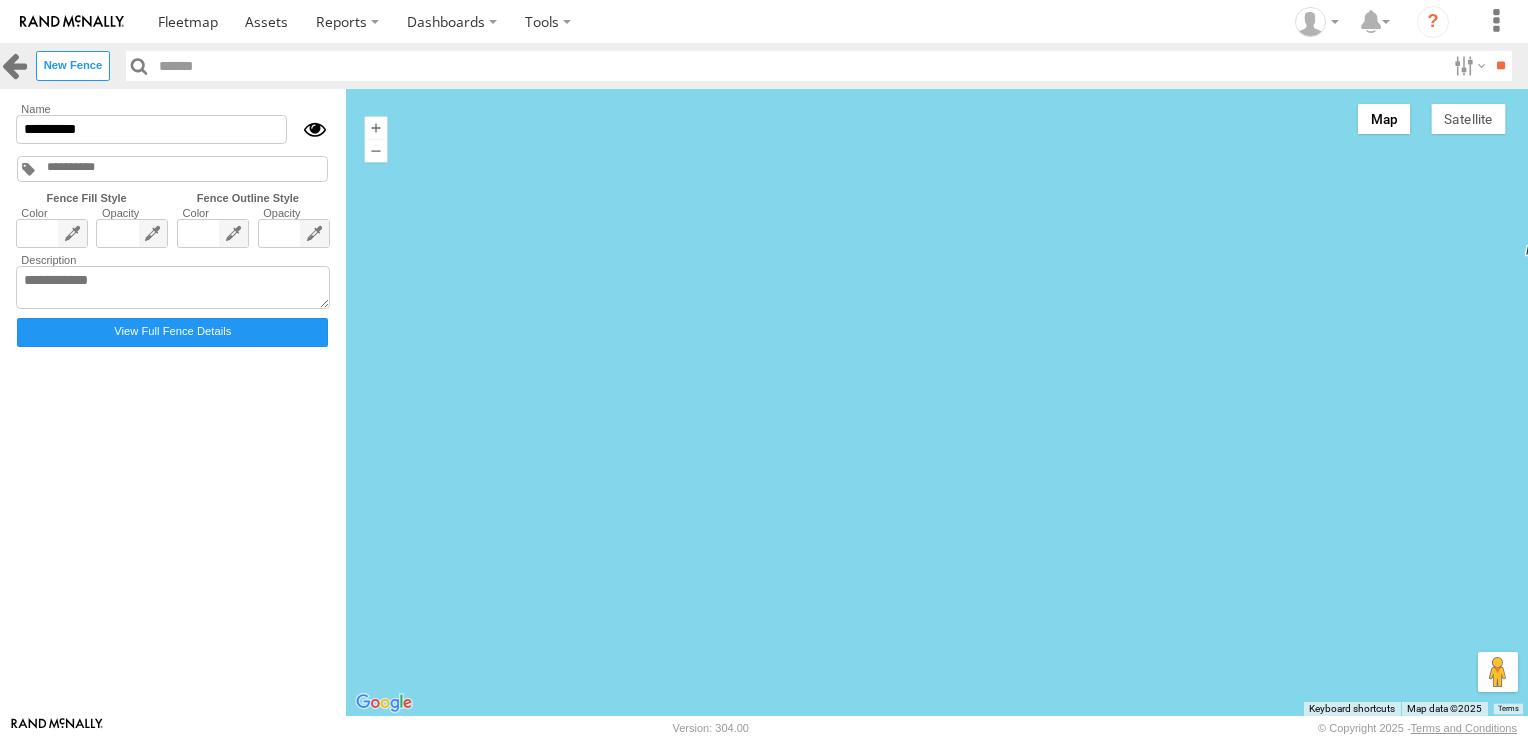 click at bounding box center (14, 65) 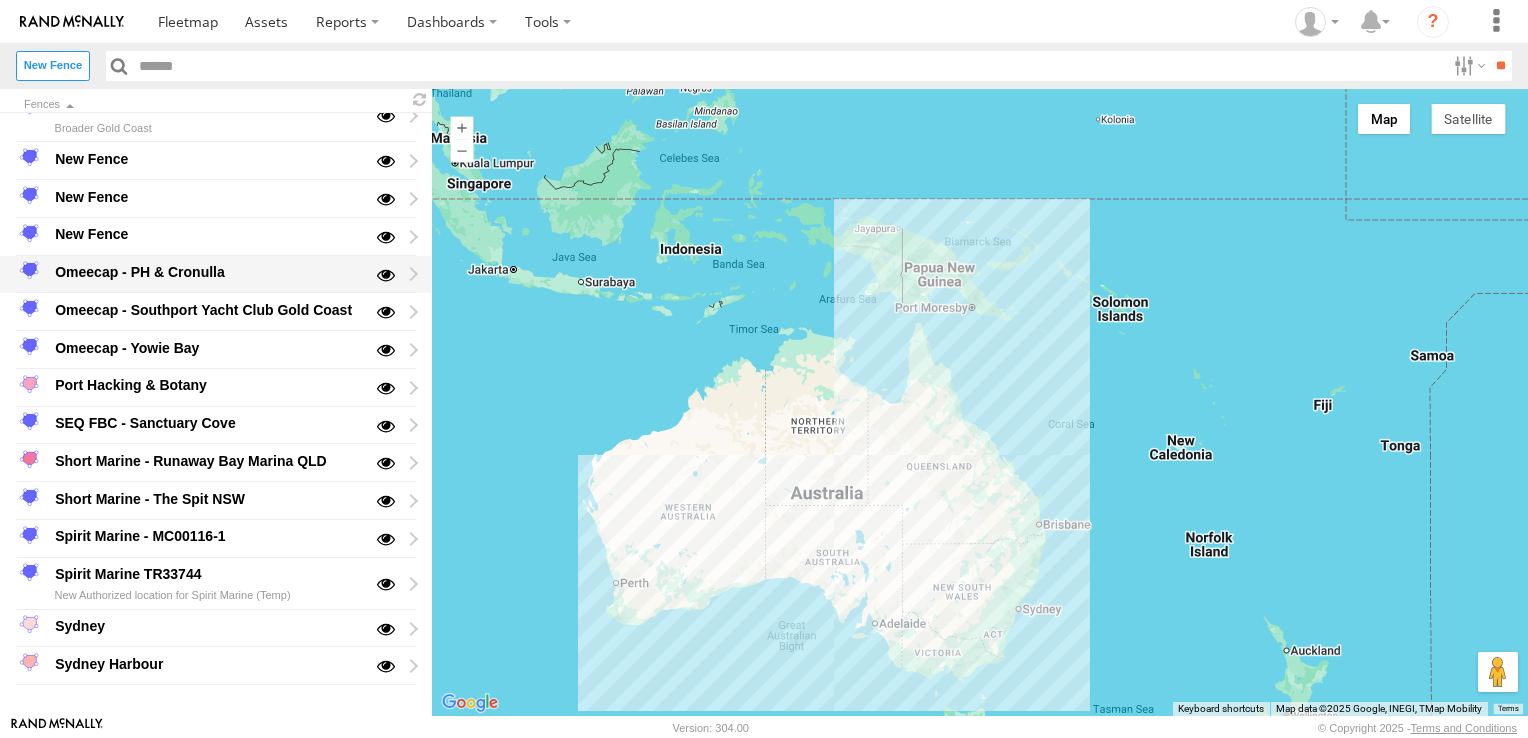 scroll, scrollTop: 0, scrollLeft: 0, axis: both 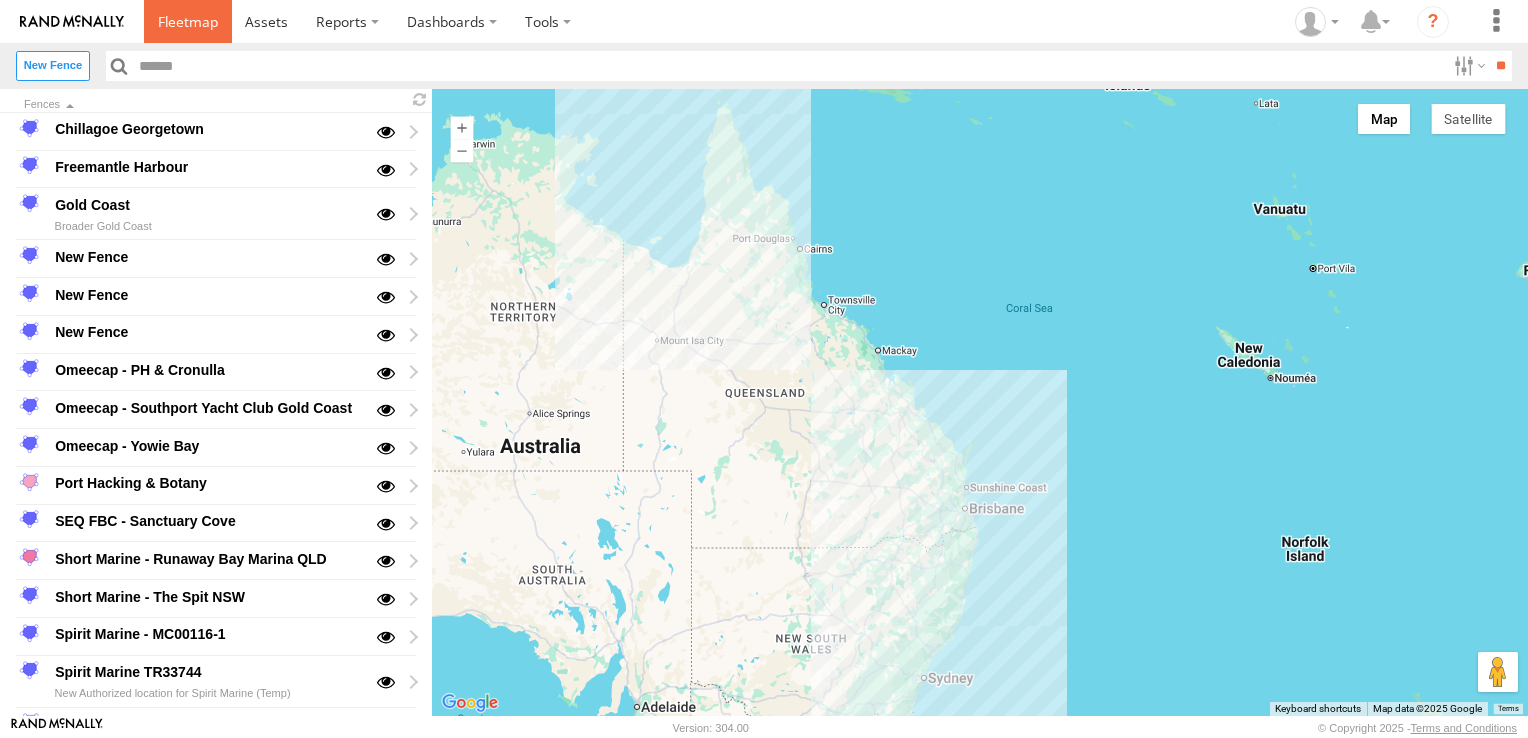 click at bounding box center [188, 21] 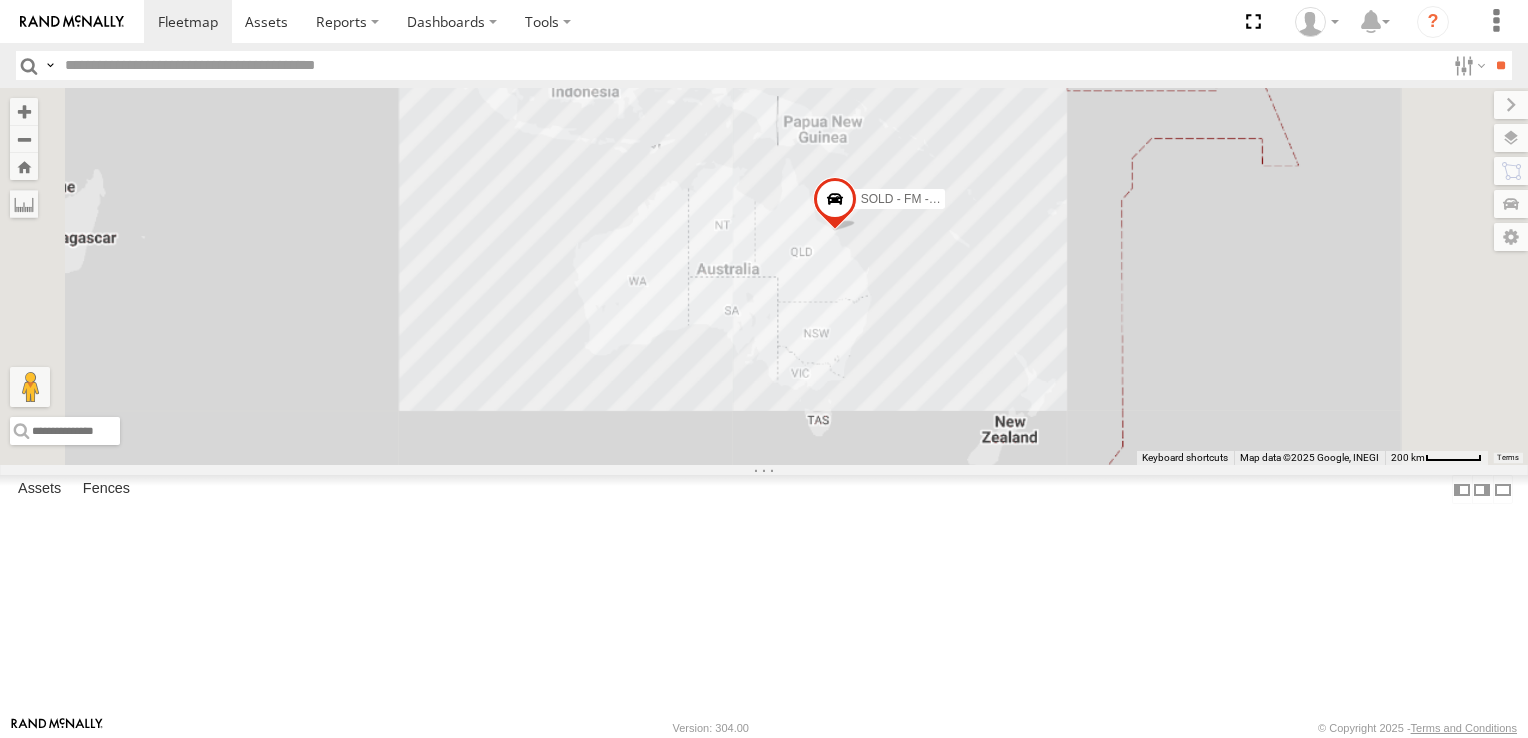scroll, scrollTop: 0, scrollLeft: 0, axis: both 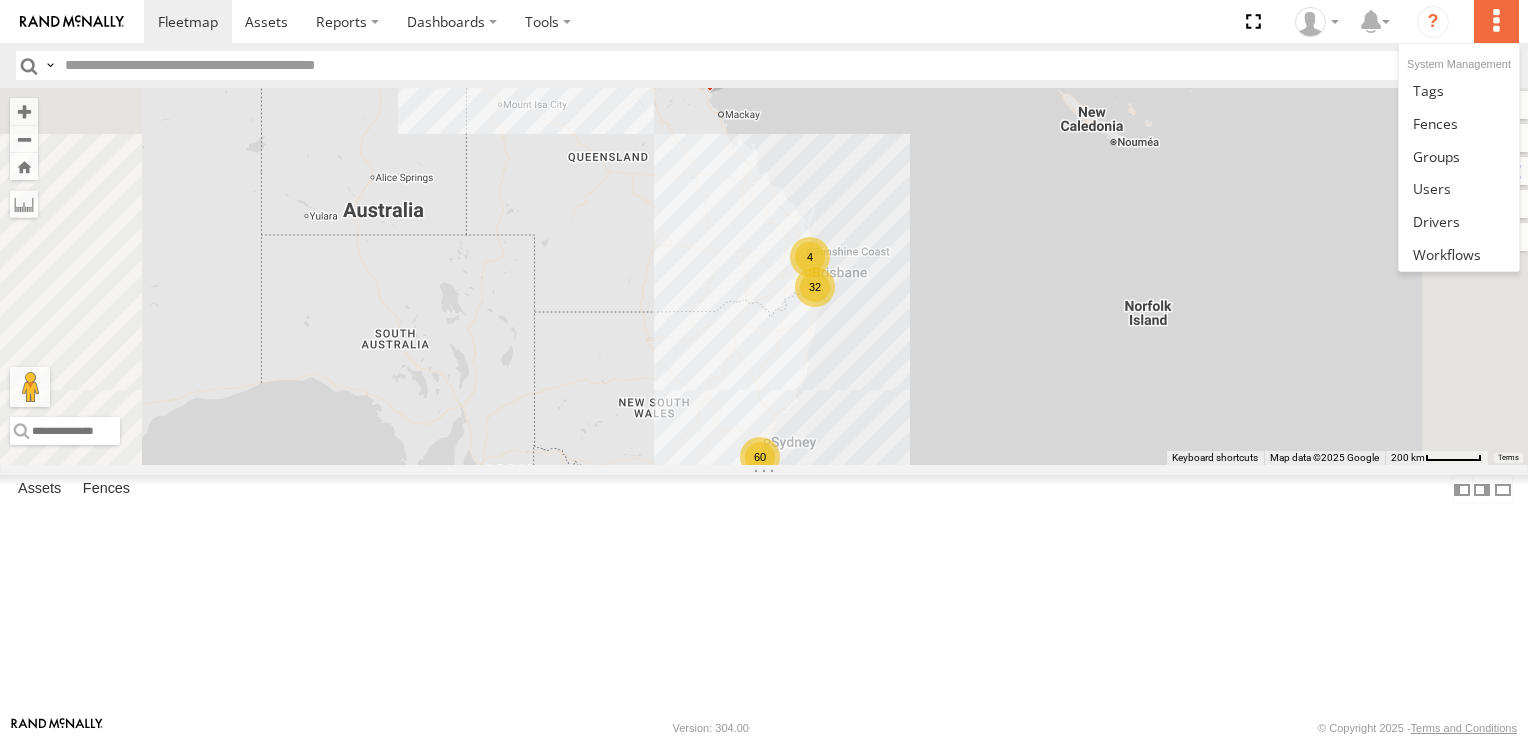 click at bounding box center [1496, 21] 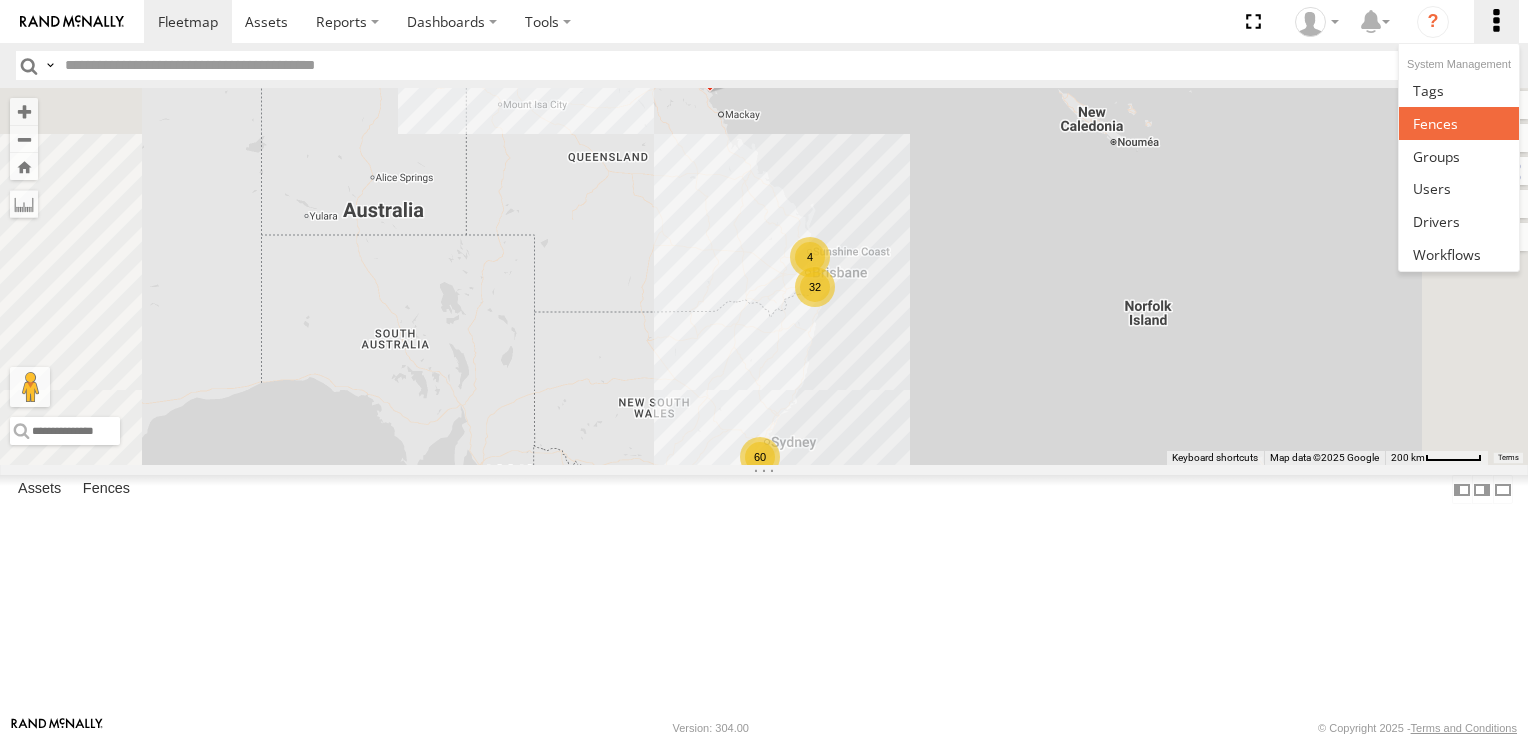 click at bounding box center (1435, 123) 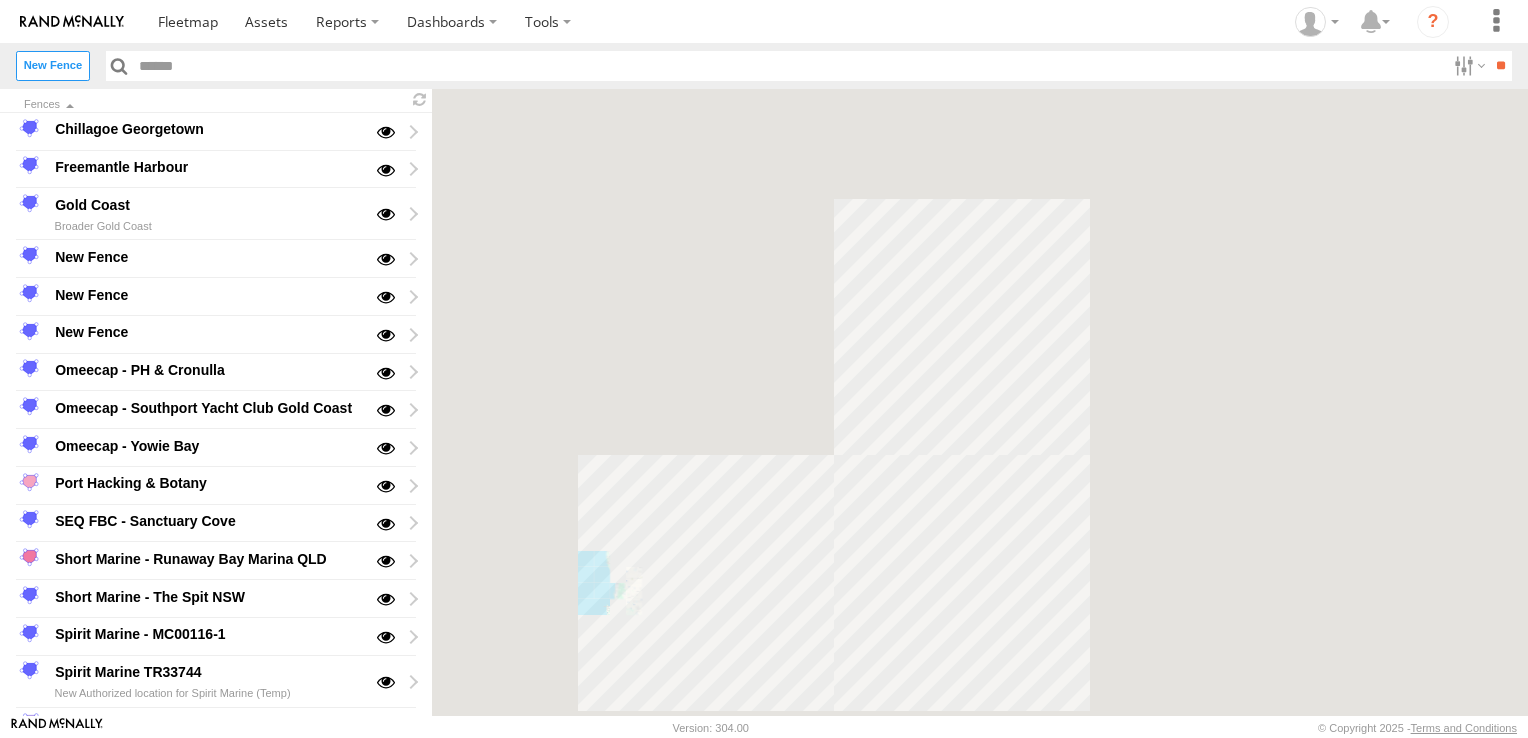 scroll, scrollTop: 0, scrollLeft: 0, axis: both 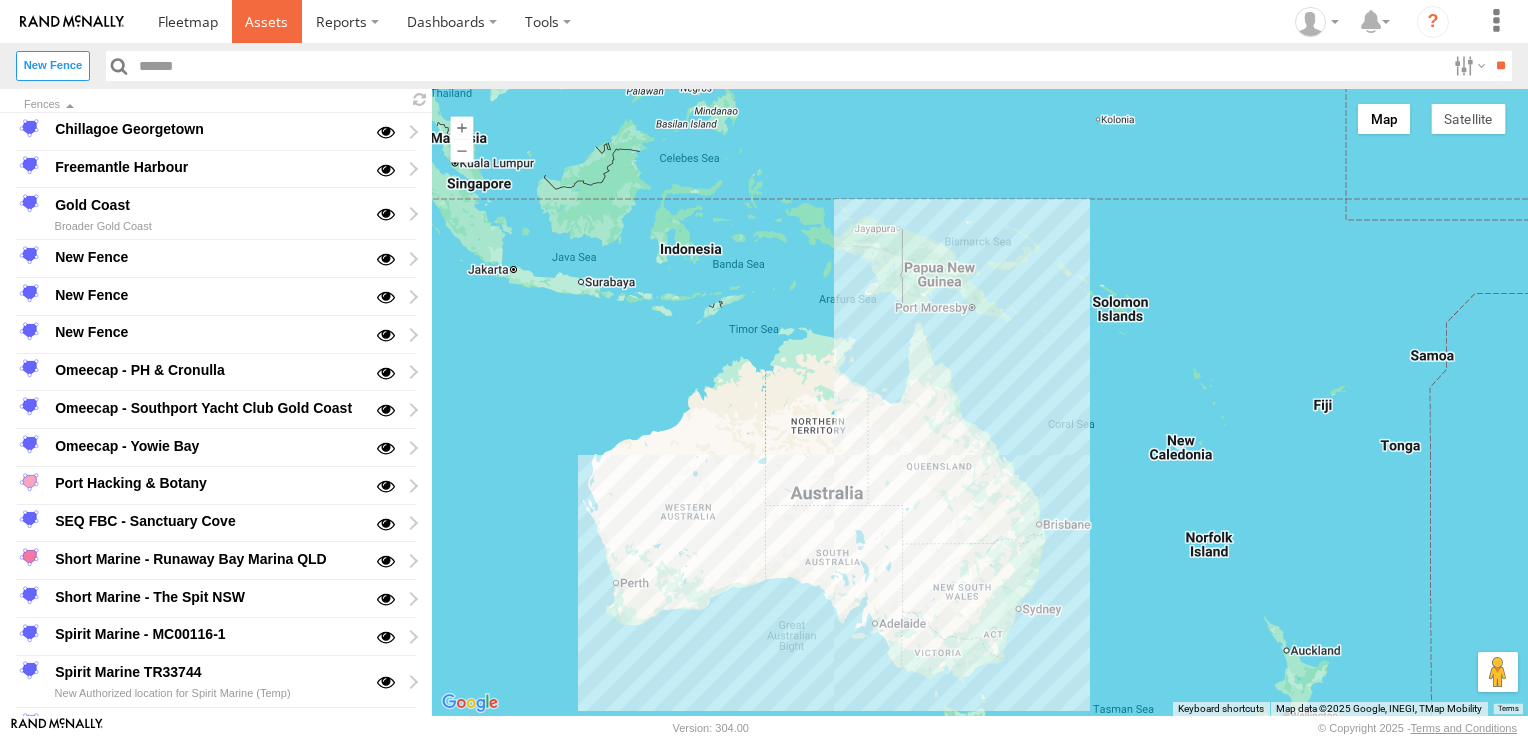 click at bounding box center [266, 21] 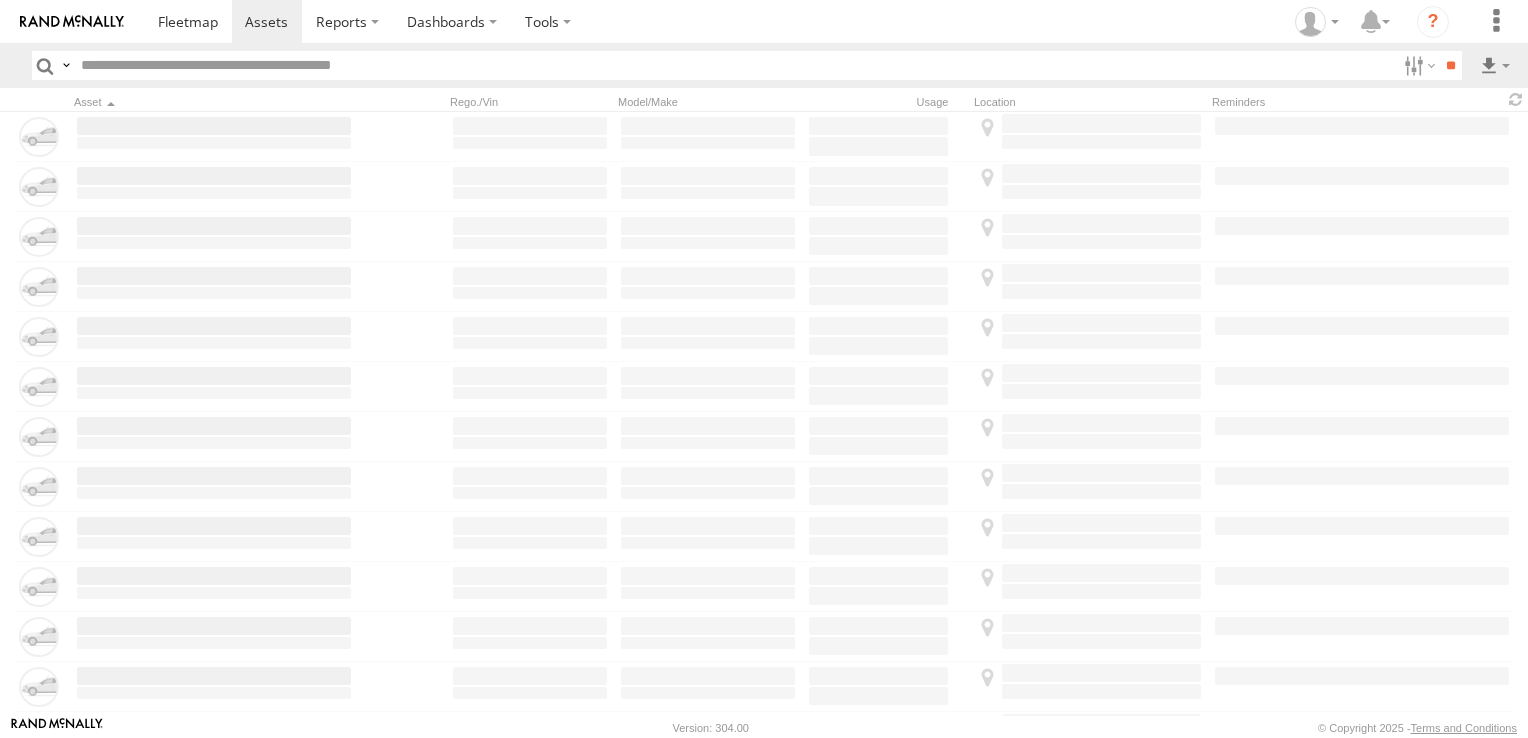 scroll, scrollTop: 0, scrollLeft: 0, axis: both 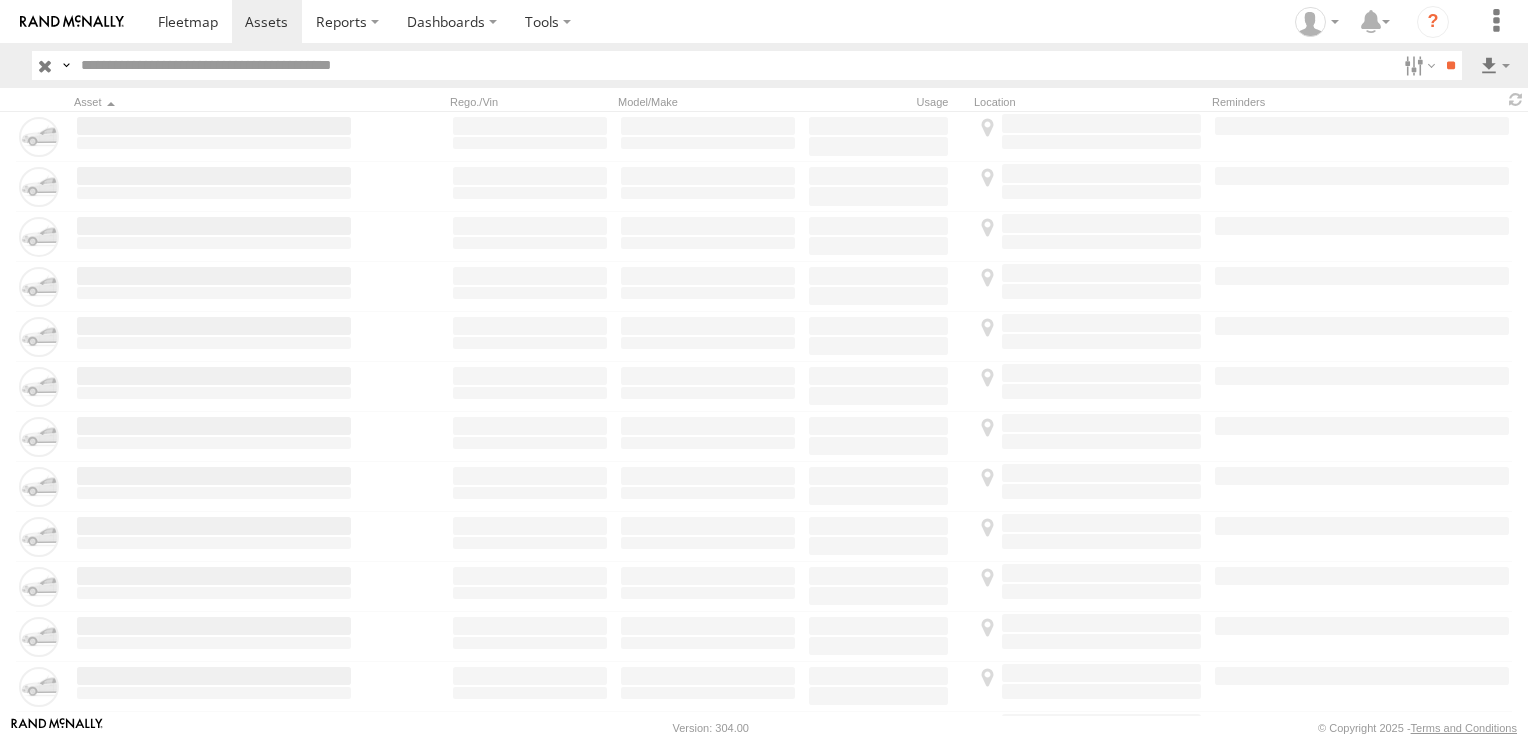 click at bounding box center [734, 65] 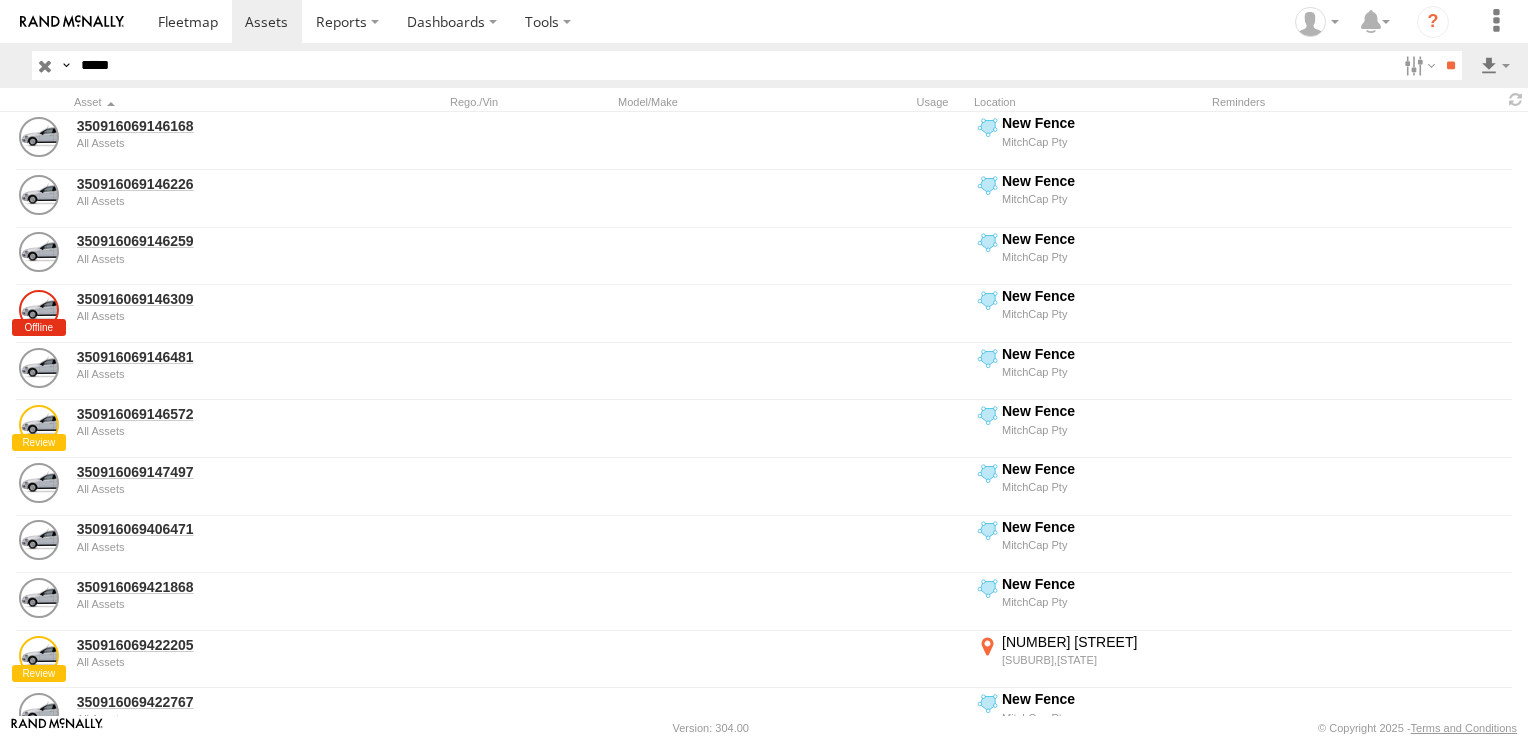 type on "*****" 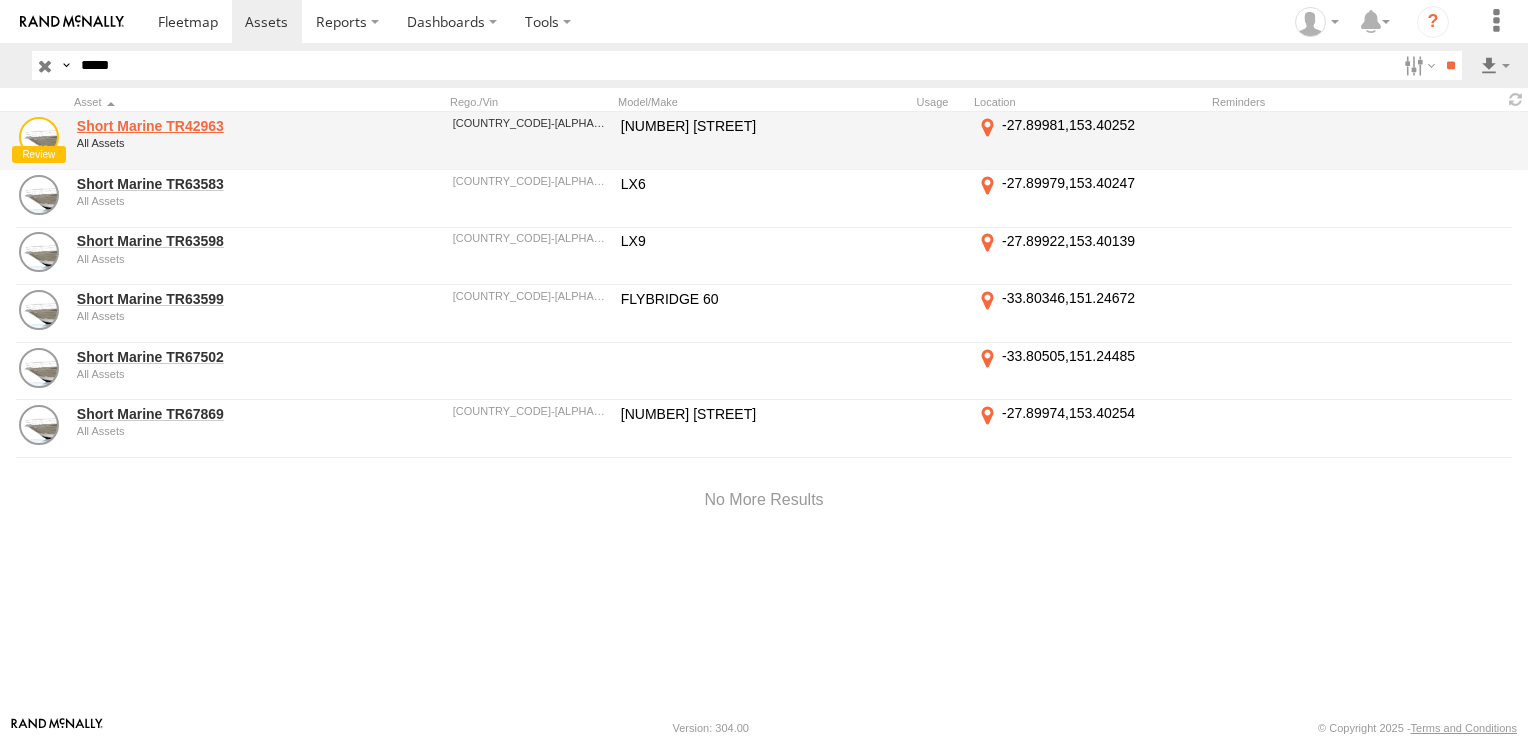 click on "Short Marine TR42963" at bounding box center [214, 126] 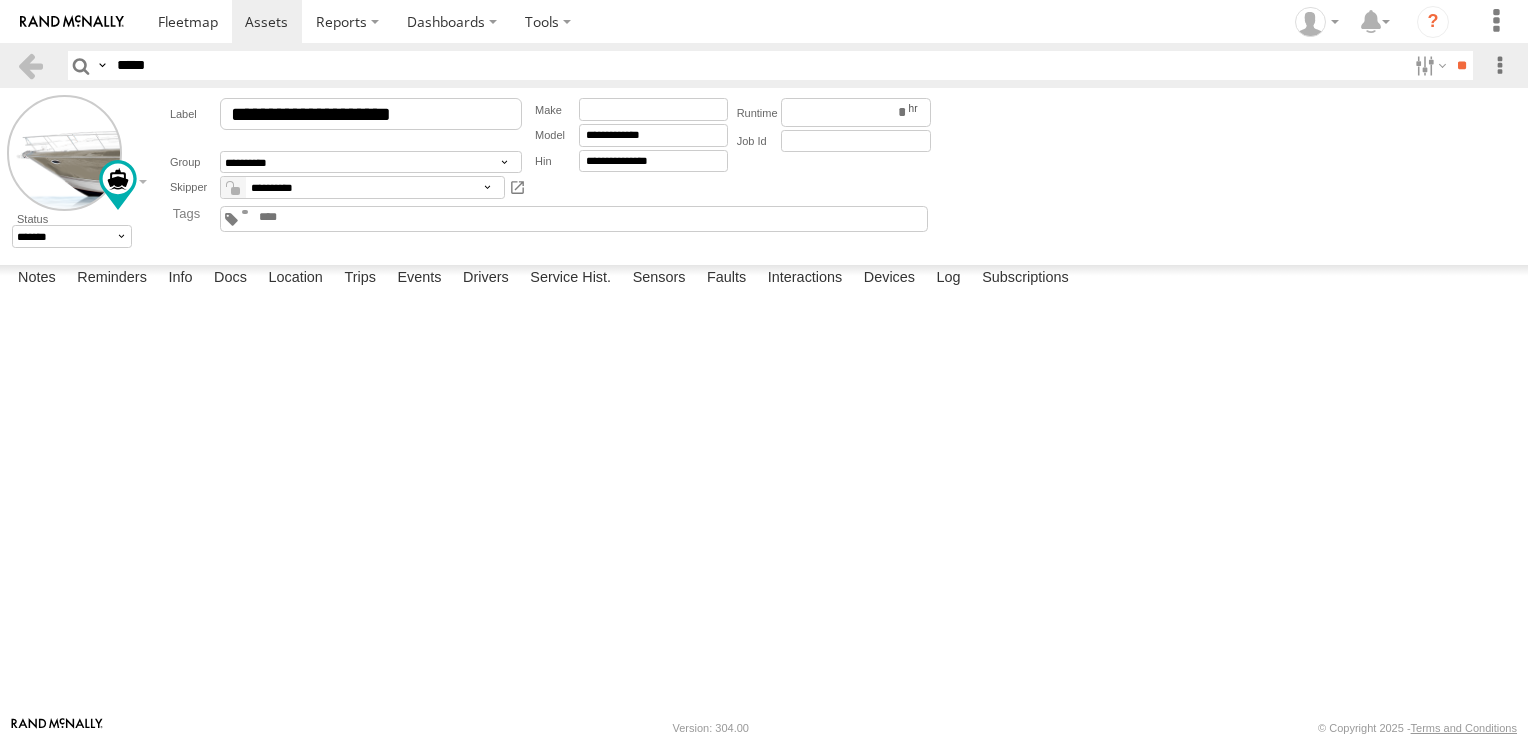 scroll, scrollTop: 0, scrollLeft: 0, axis: both 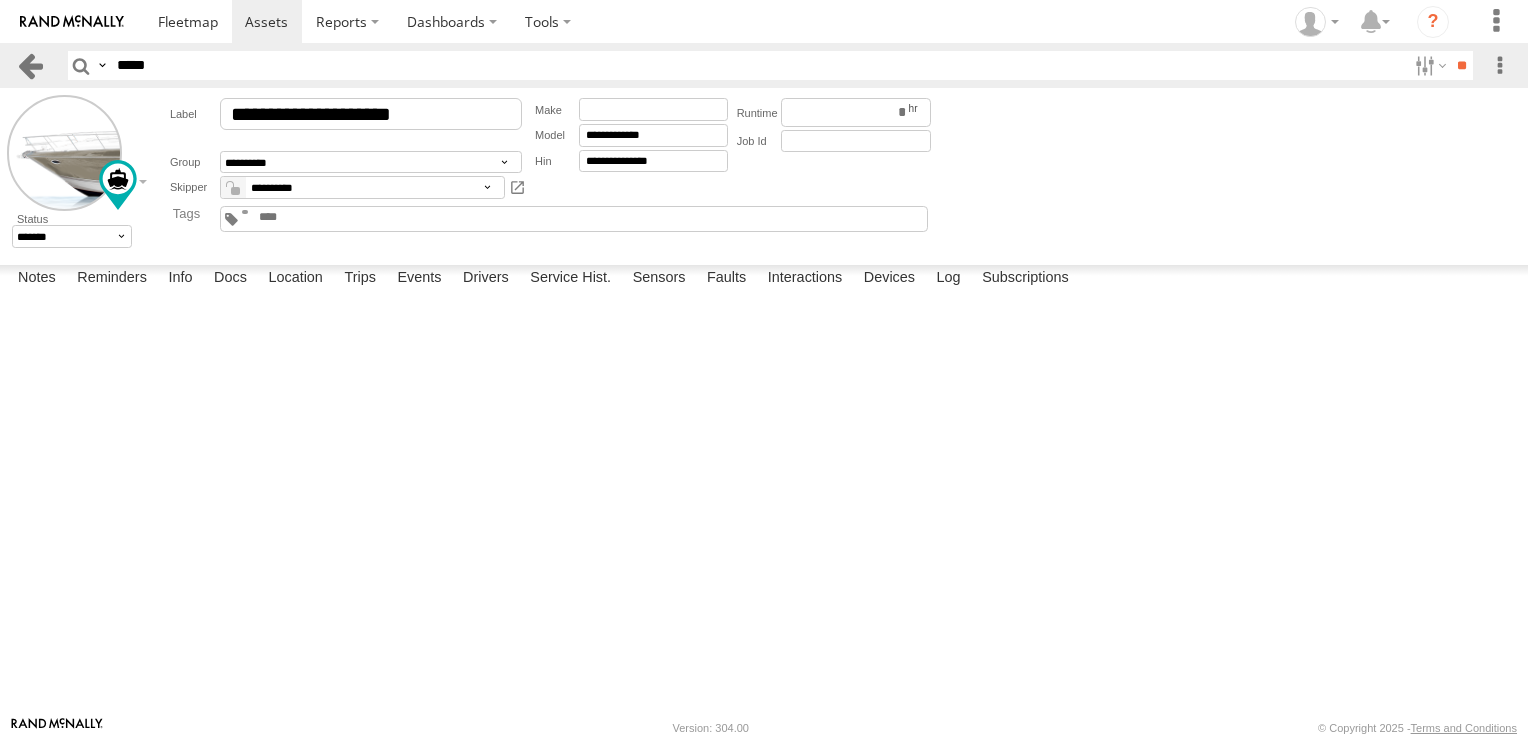 click at bounding box center (30, 65) 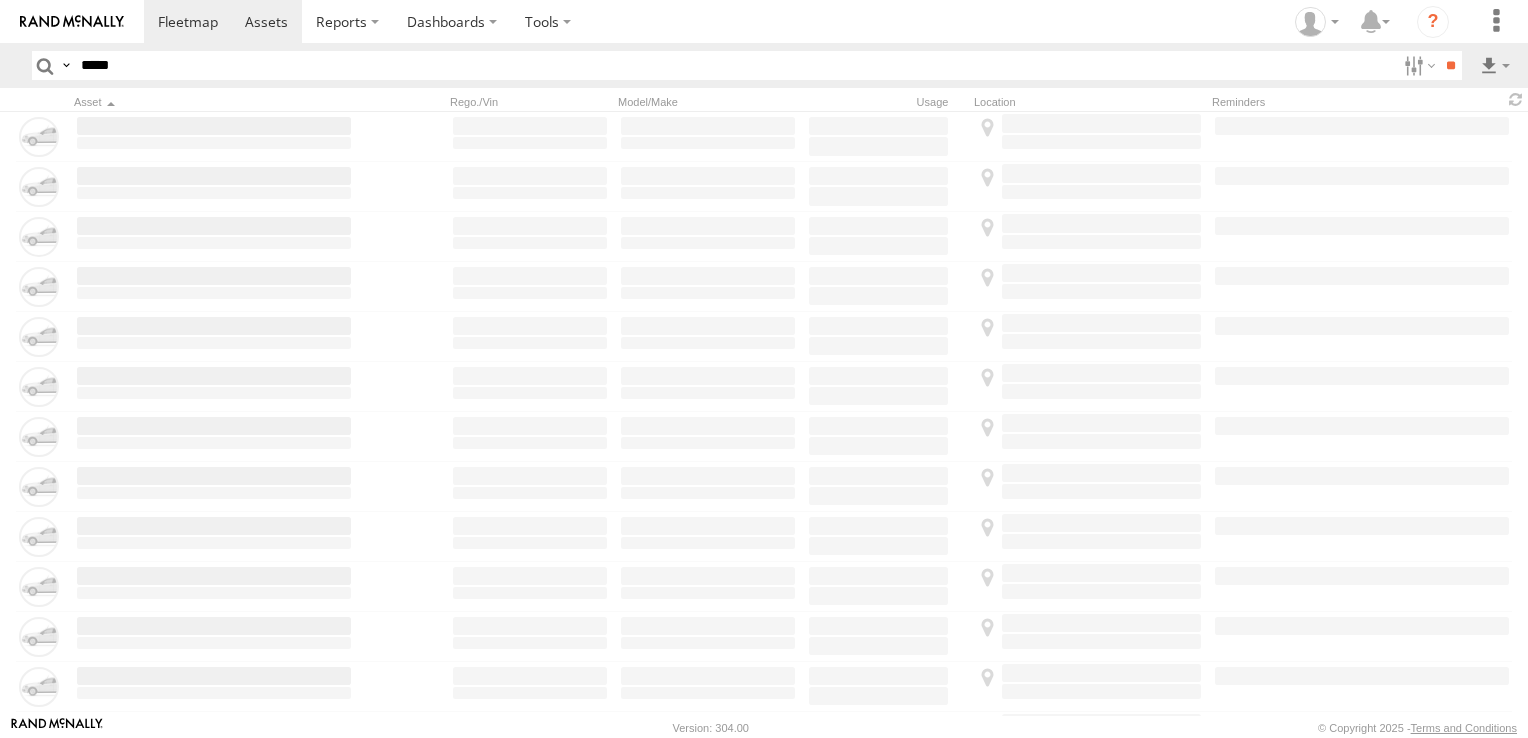 scroll, scrollTop: 0, scrollLeft: 0, axis: both 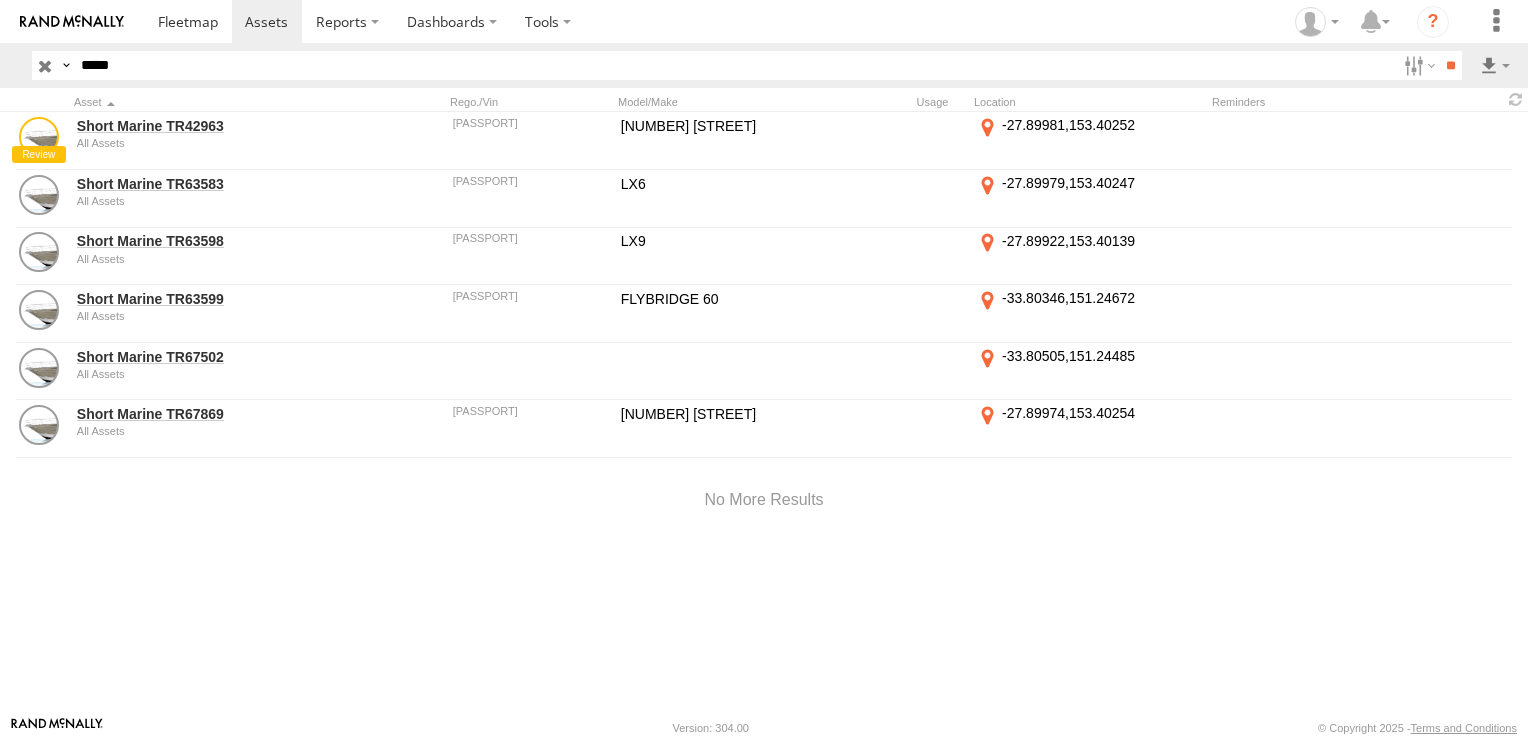 click at bounding box center (45, 65) 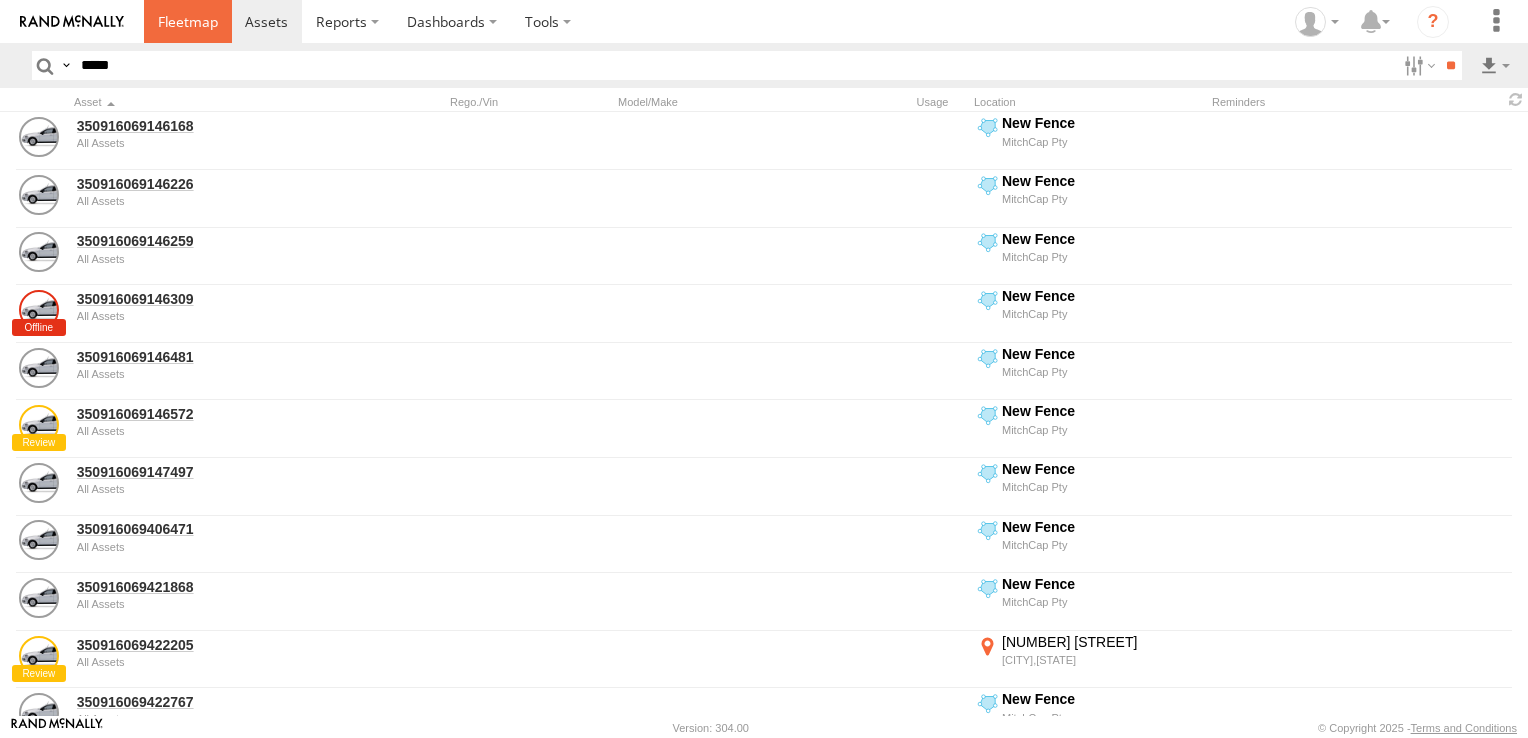click at bounding box center [188, 21] 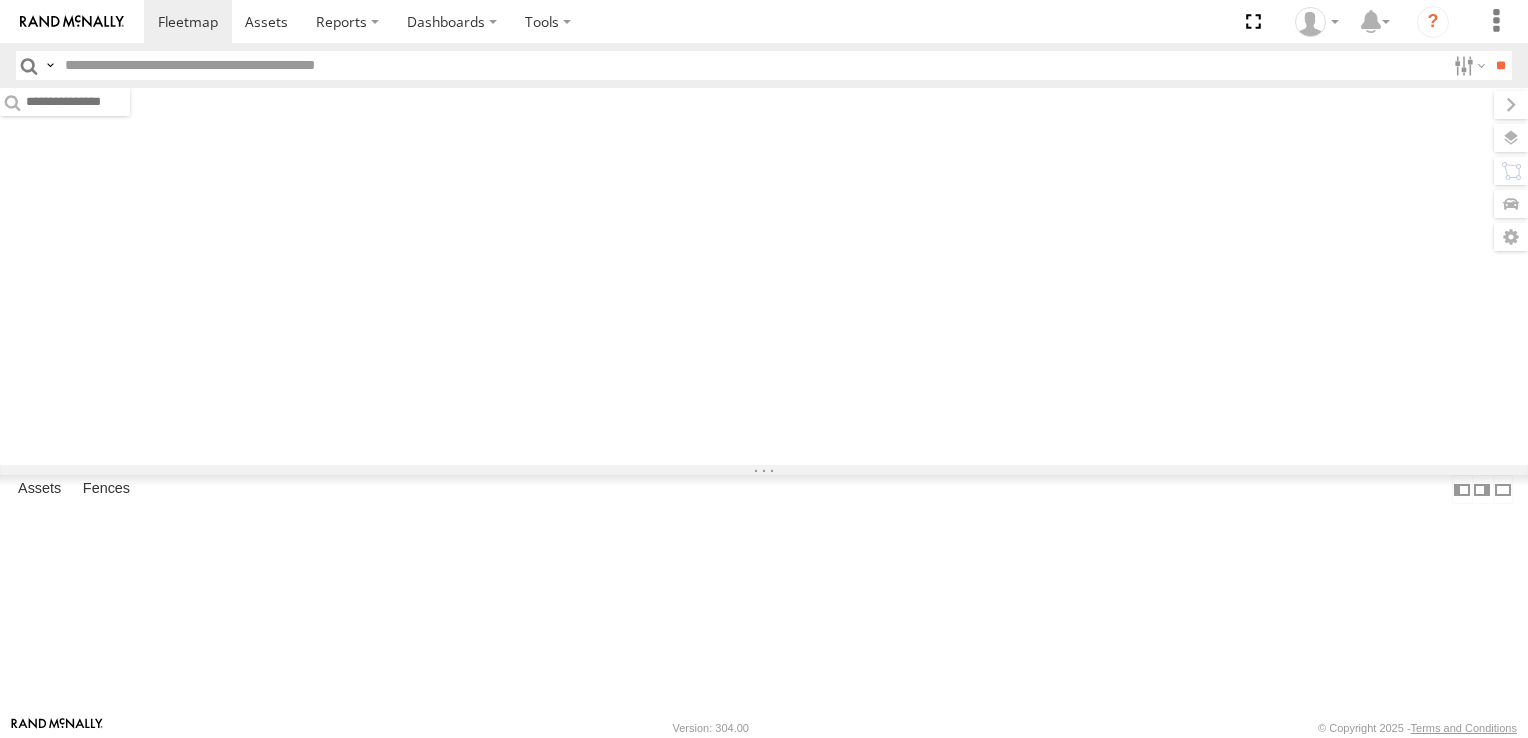 scroll, scrollTop: 0, scrollLeft: 0, axis: both 